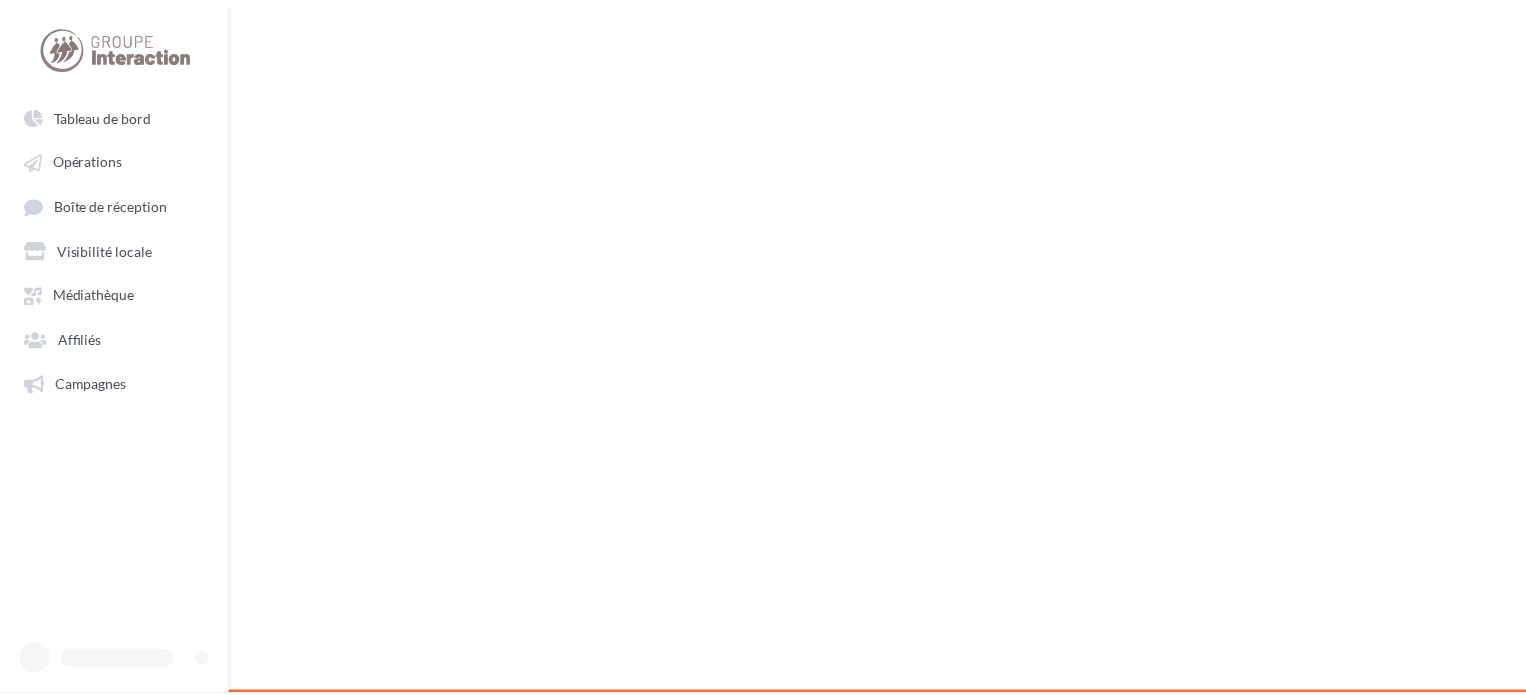 scroll, scrollTop: 0, scrollLeft: 0, axis: both 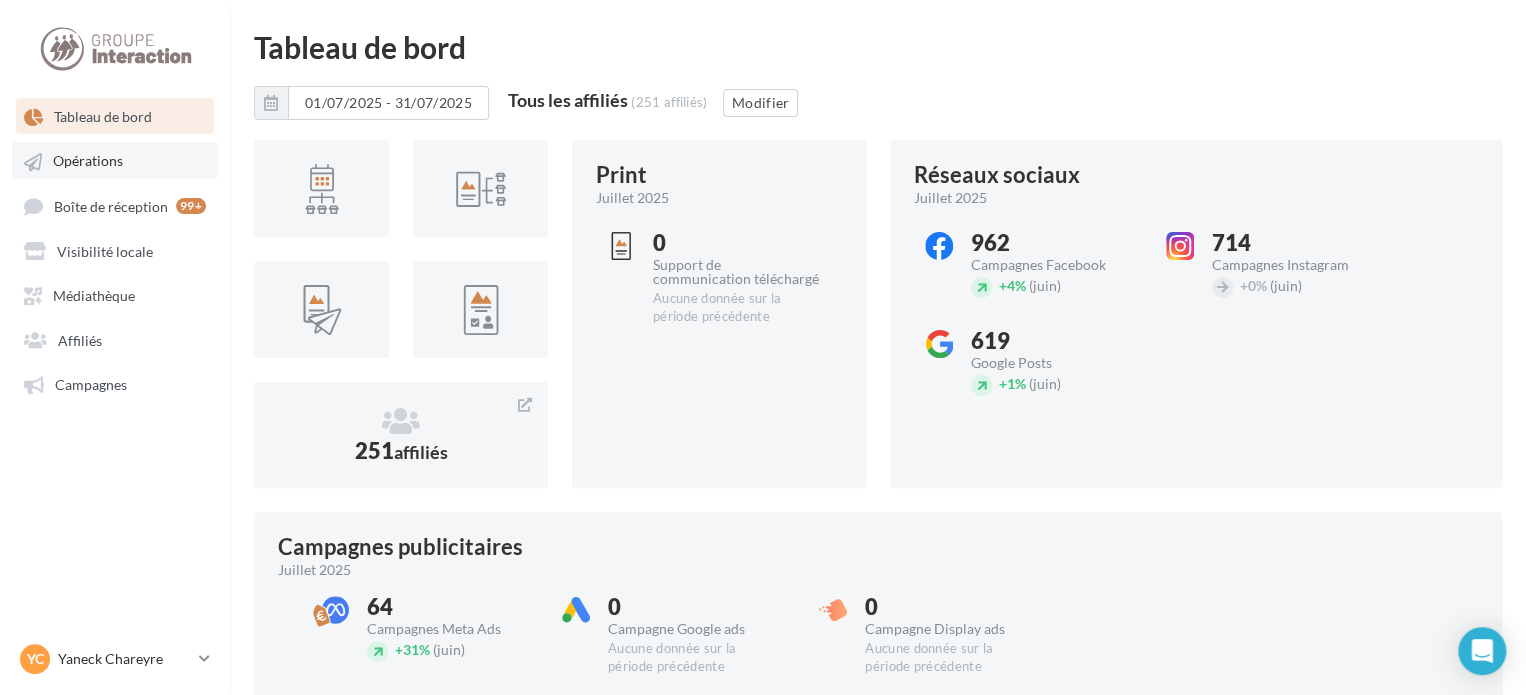click on "Opérations" at bounding box center [88, 161] 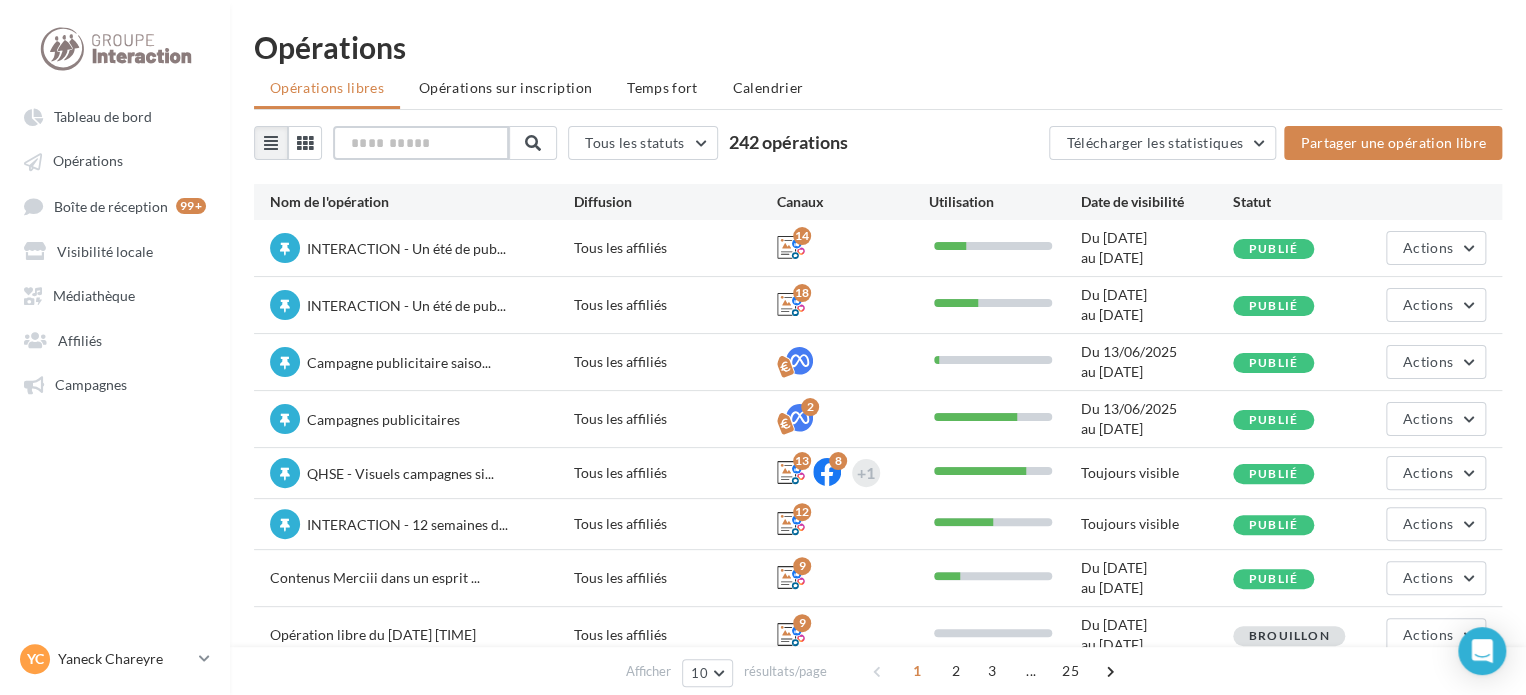 click at bounding box center [421, 143] 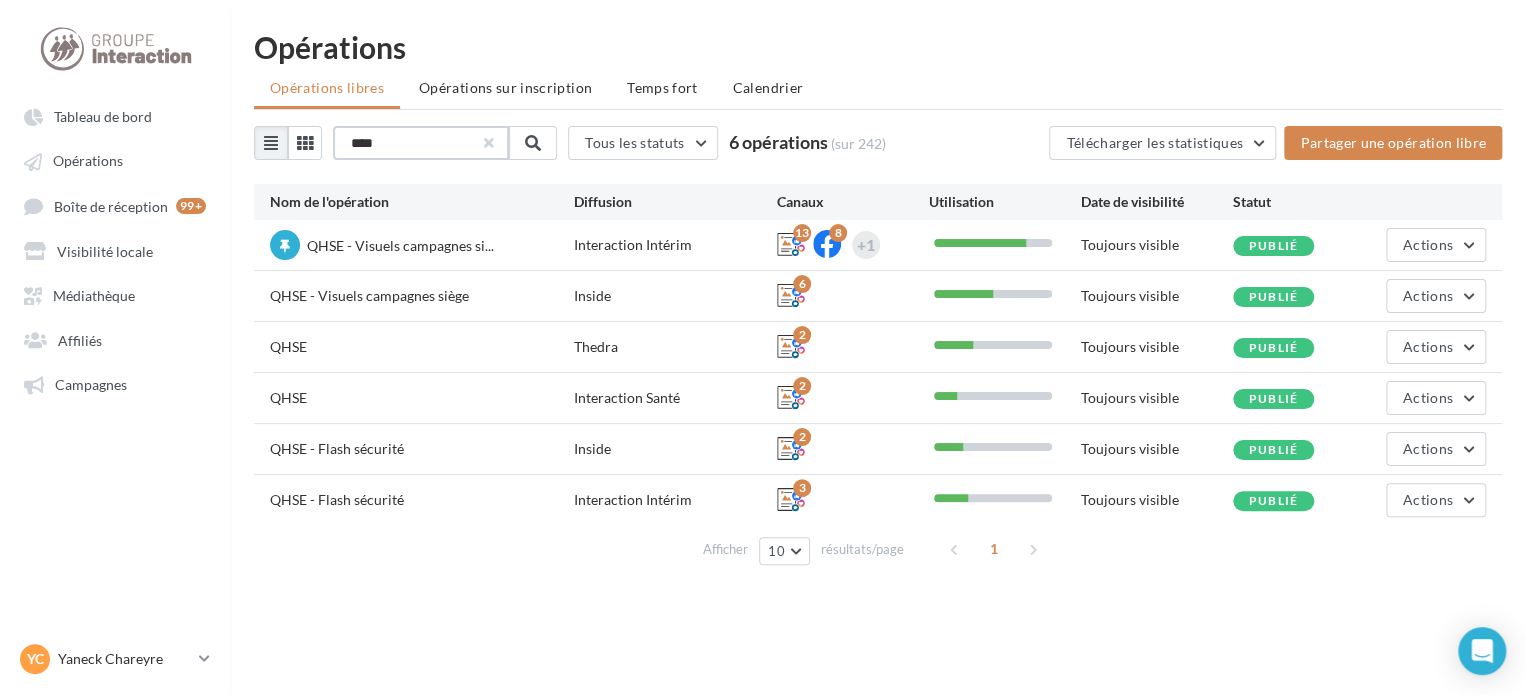 type on "****" 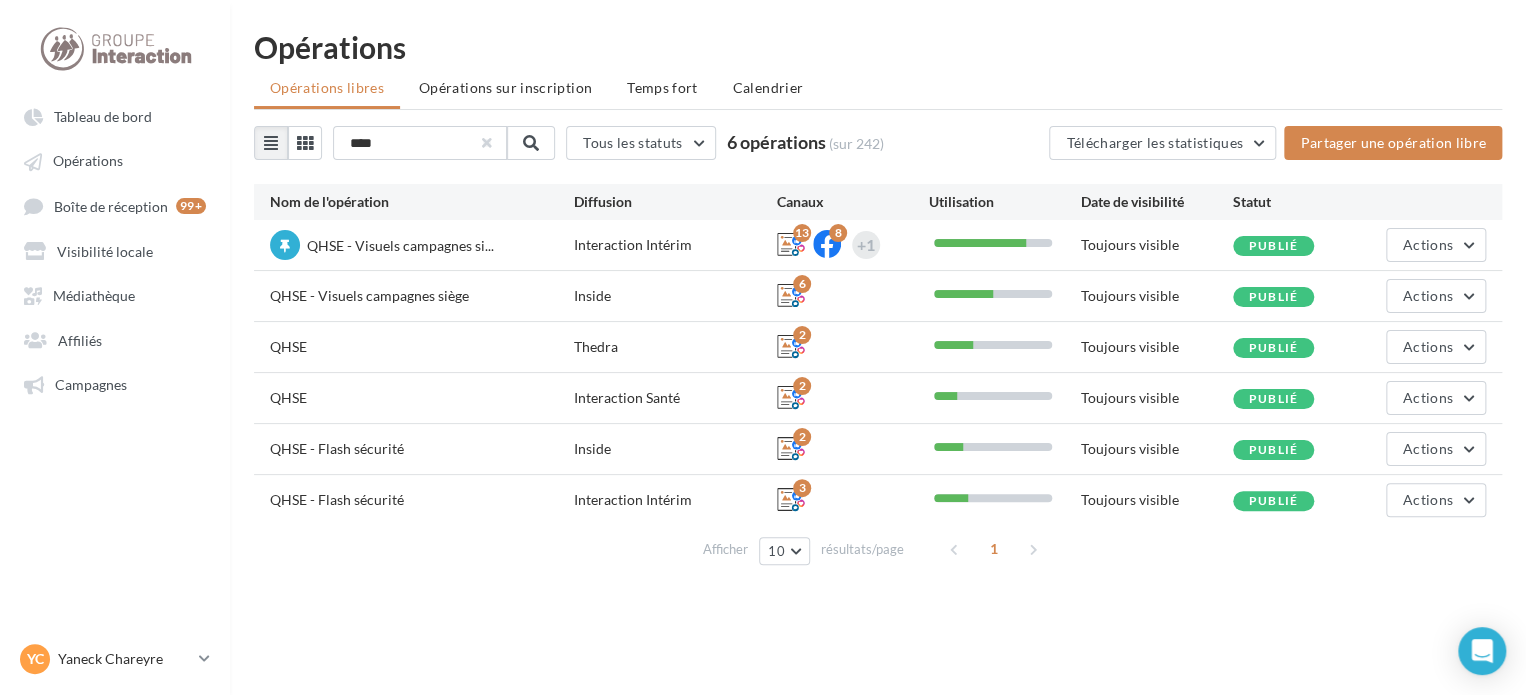 click at bounding box center [487, 143] 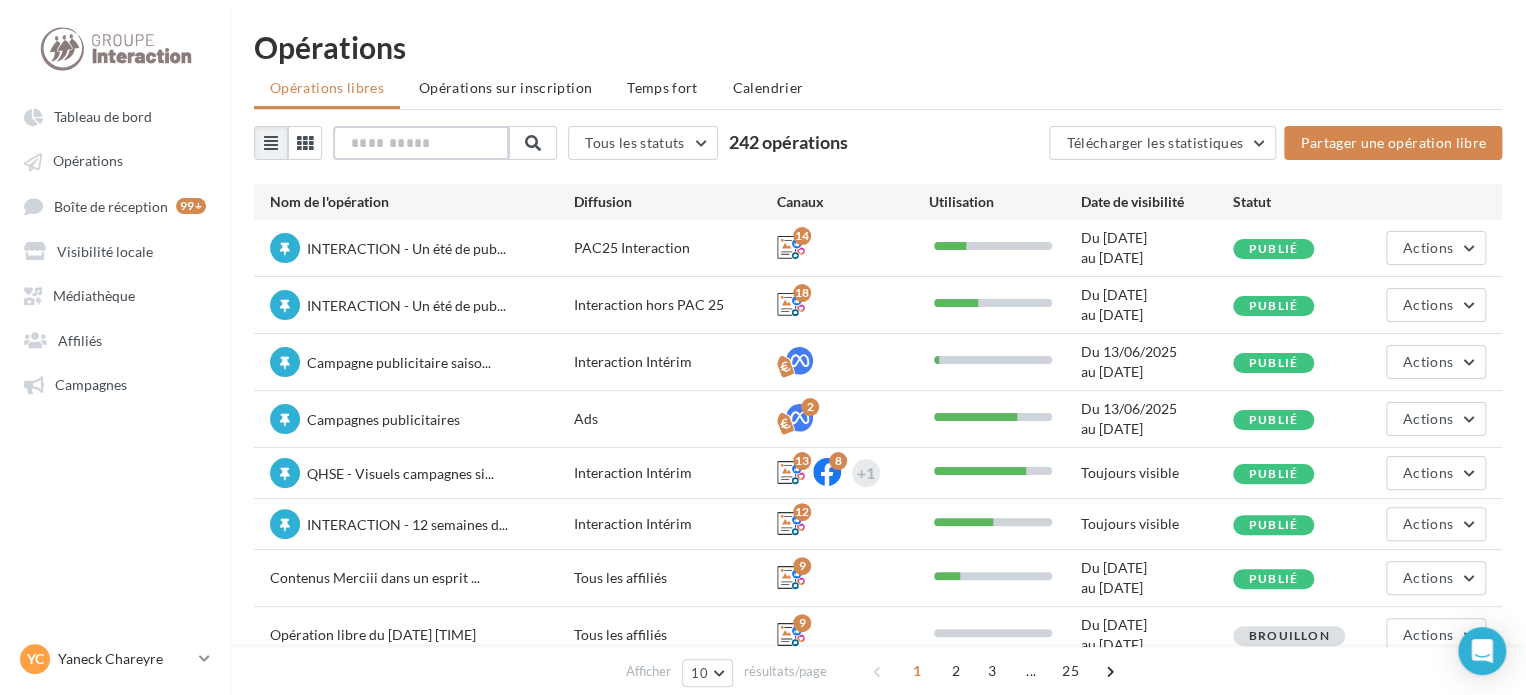 click at bounding box center (421, 143) 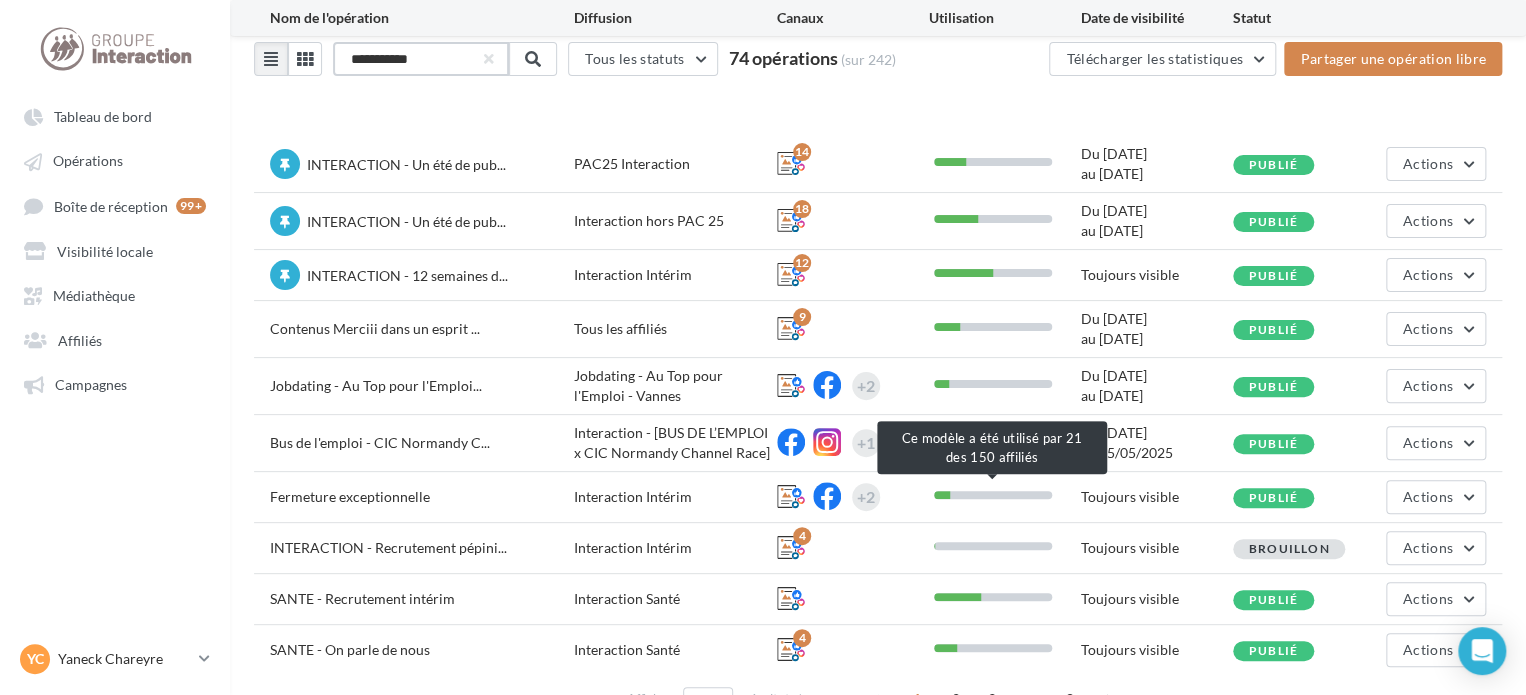 scroll, scrollTop: 0, scrollLeft: 0, axis: both 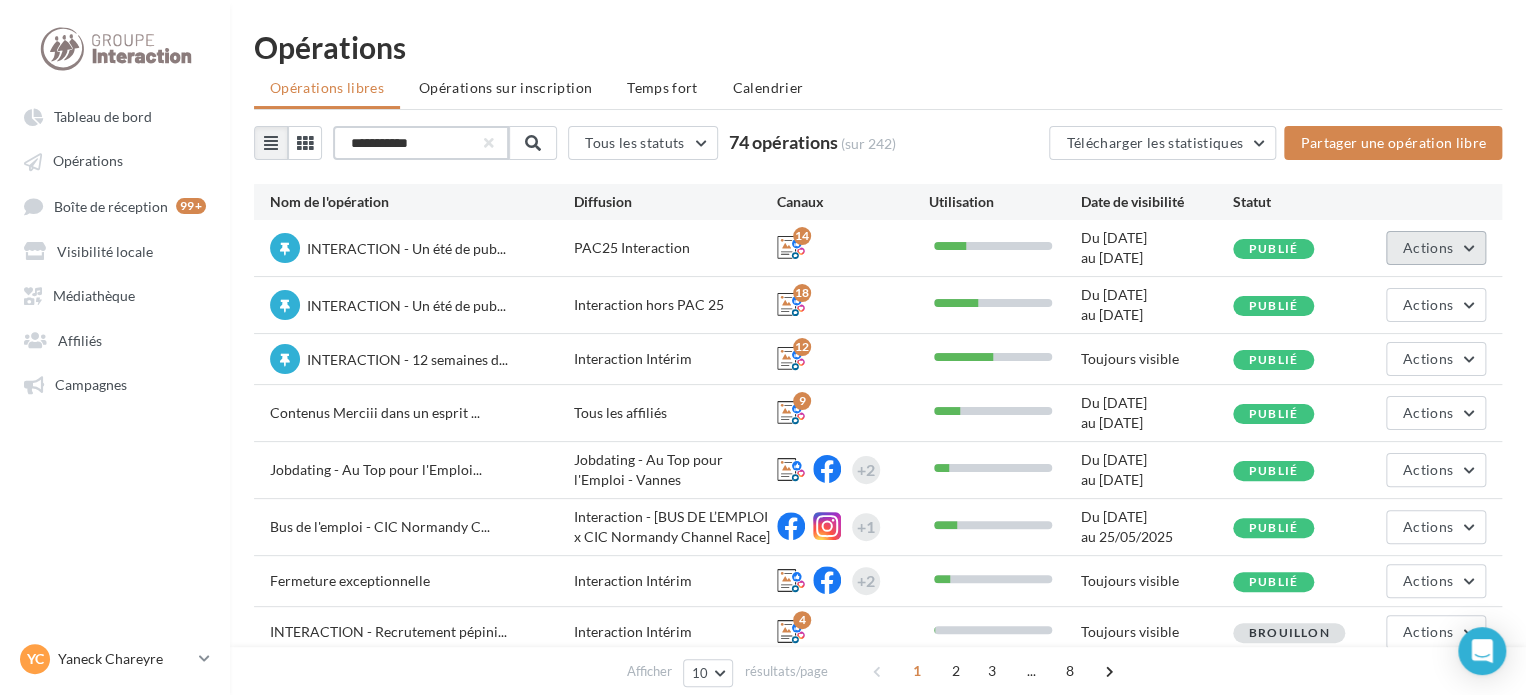 type on "**********" 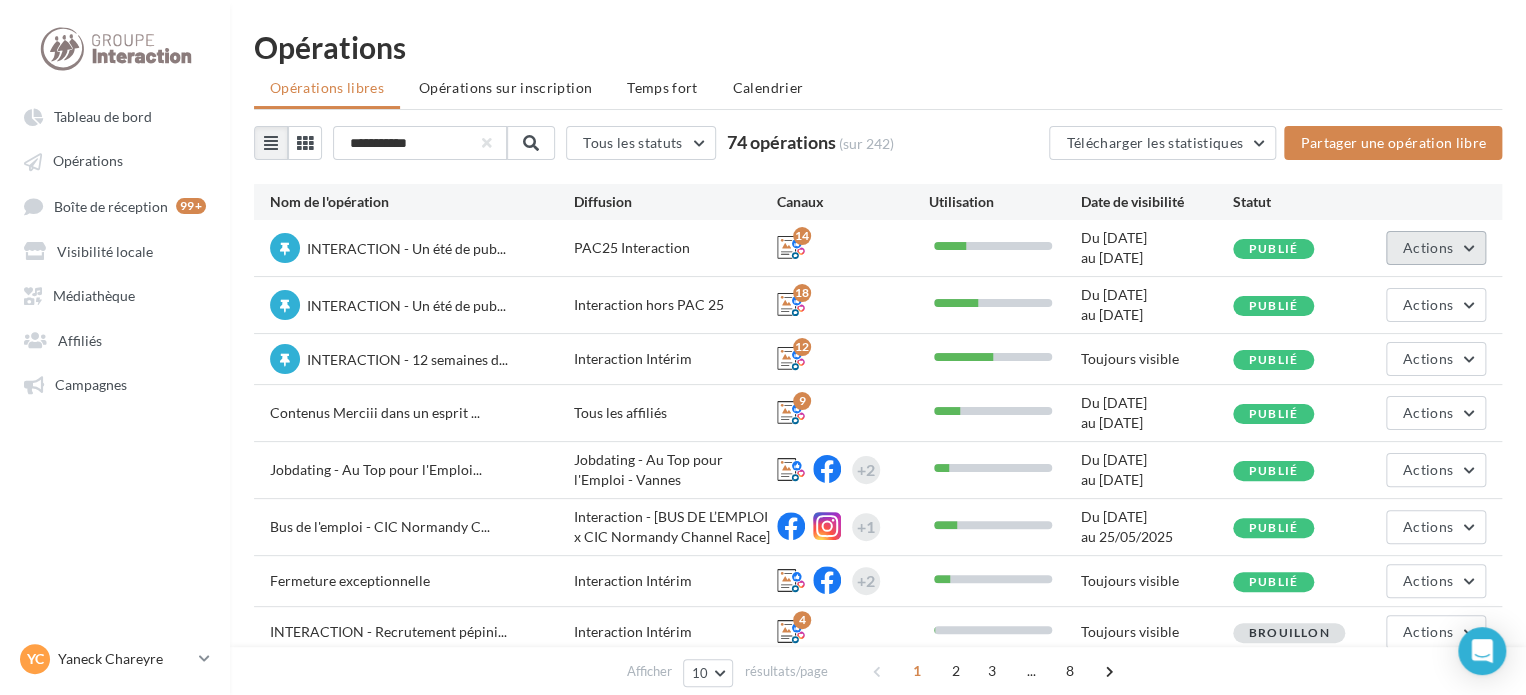 click on "Actions" at bounding box center (1428, 247) 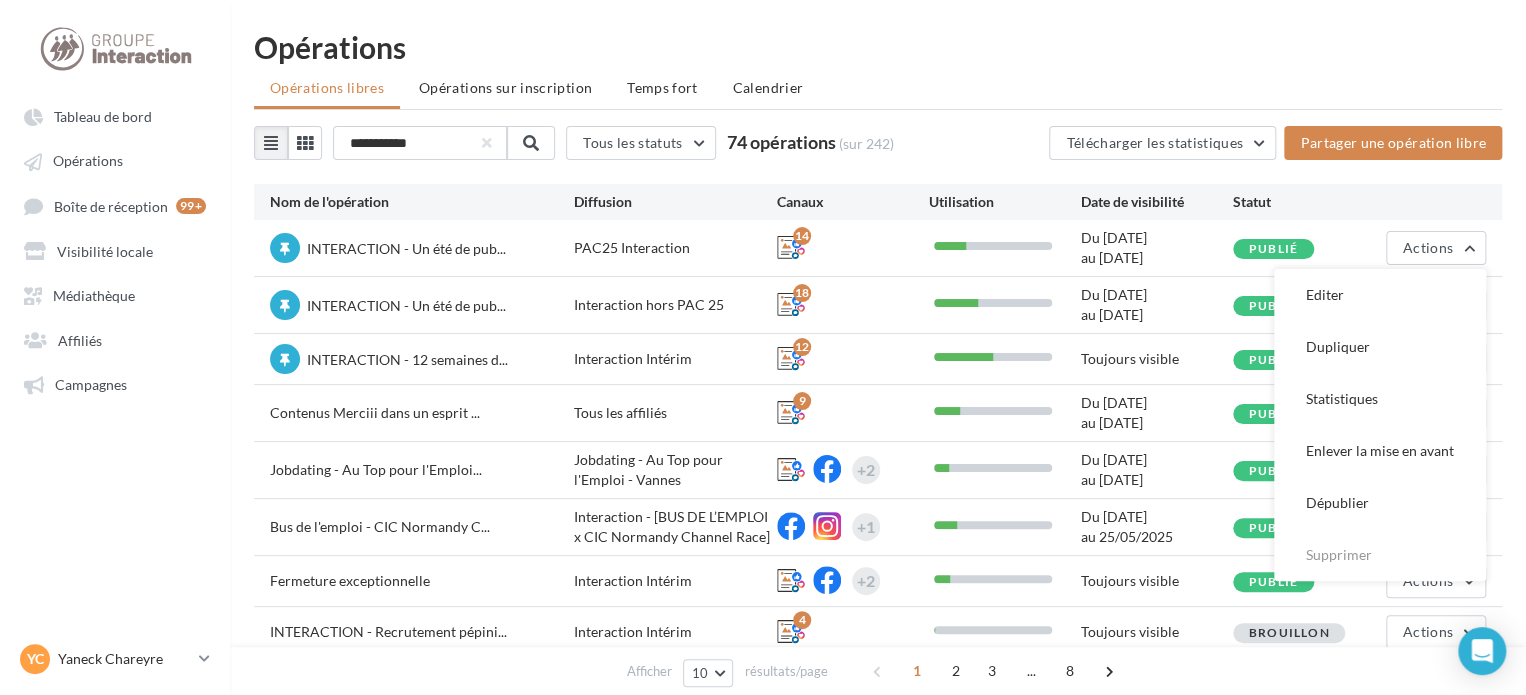 click on "Opérations" at bounding box center (878, 47) 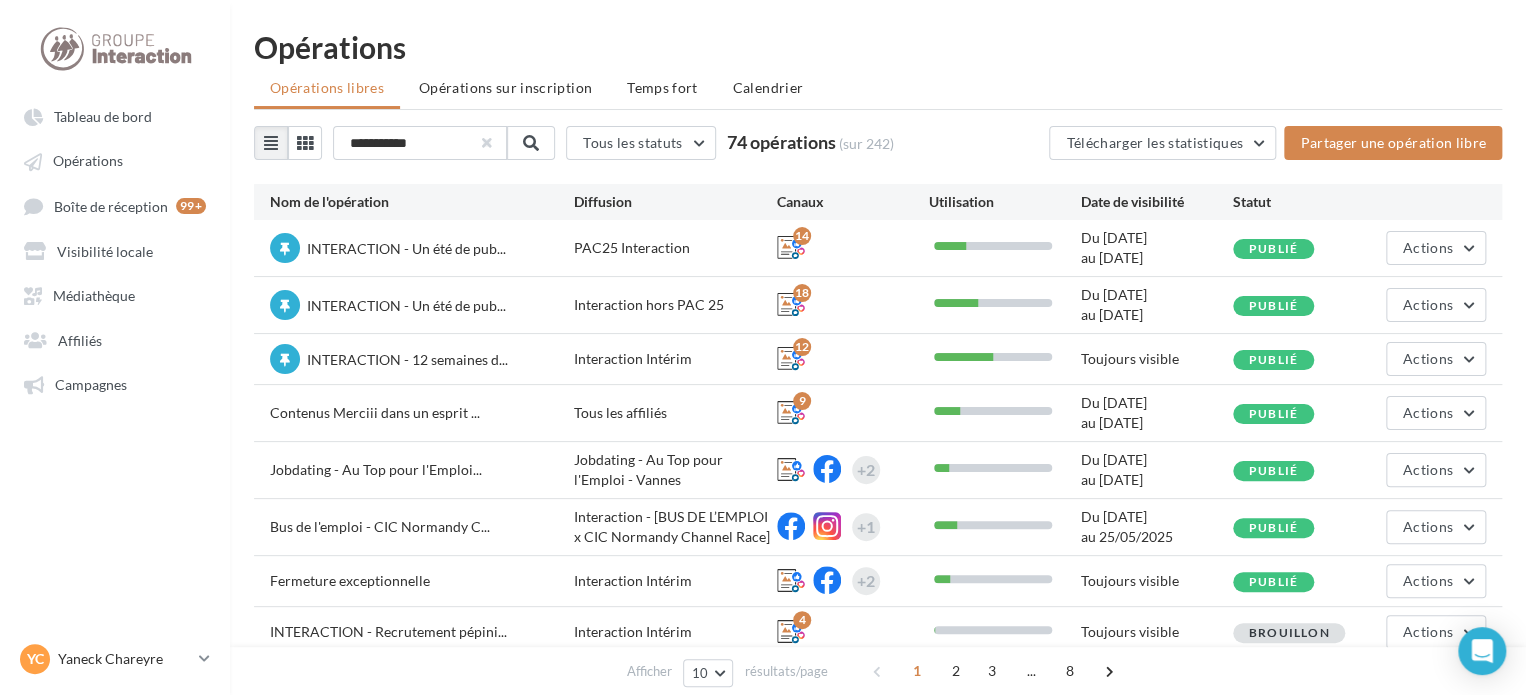 click at bounding box center [487, 143] 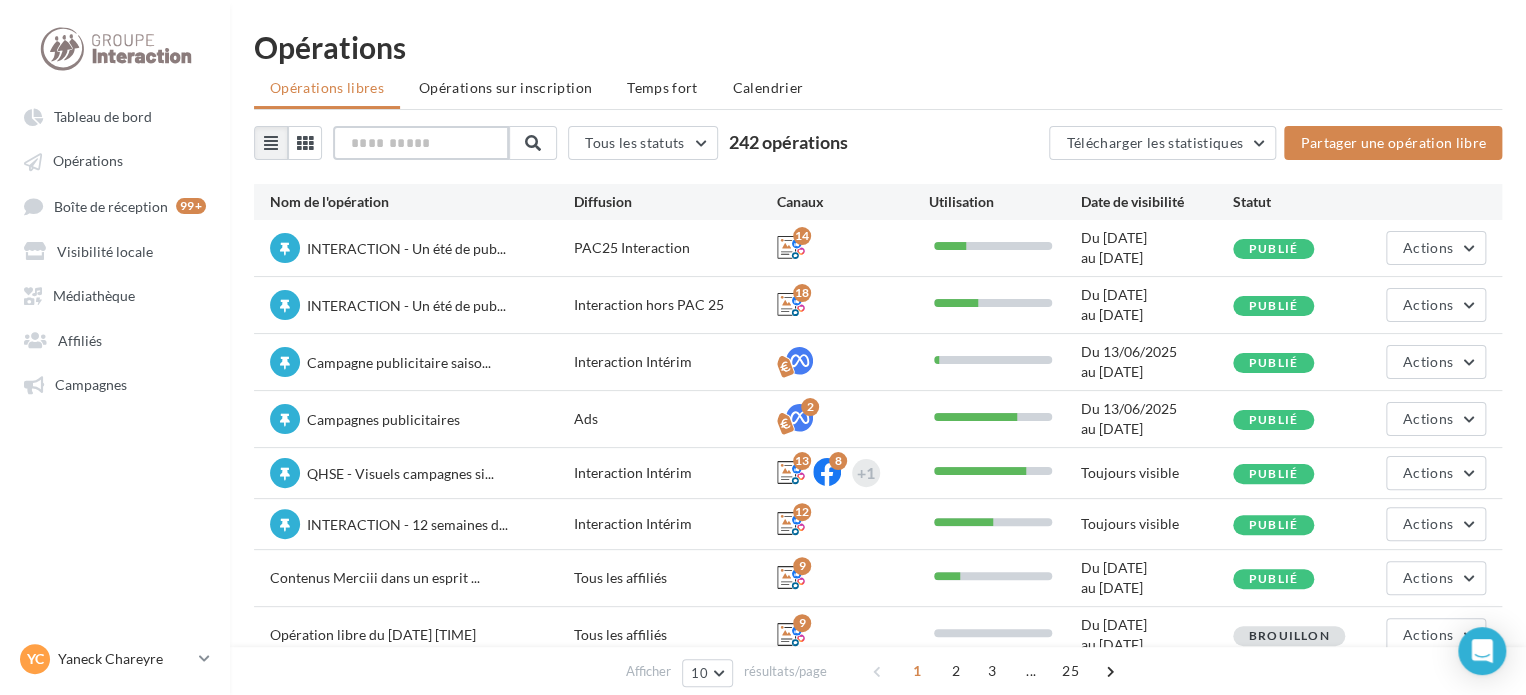 click at bounding box center (421, 143) 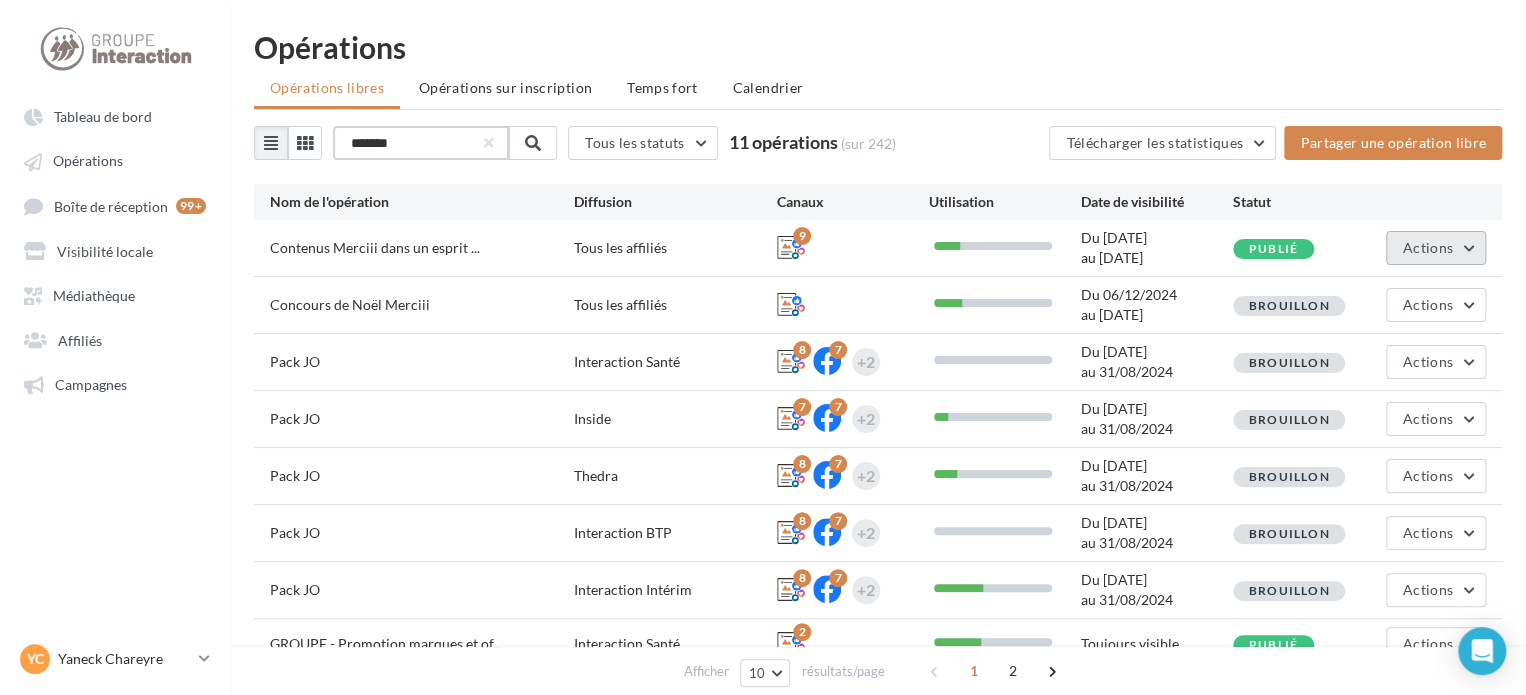 type on "*******" 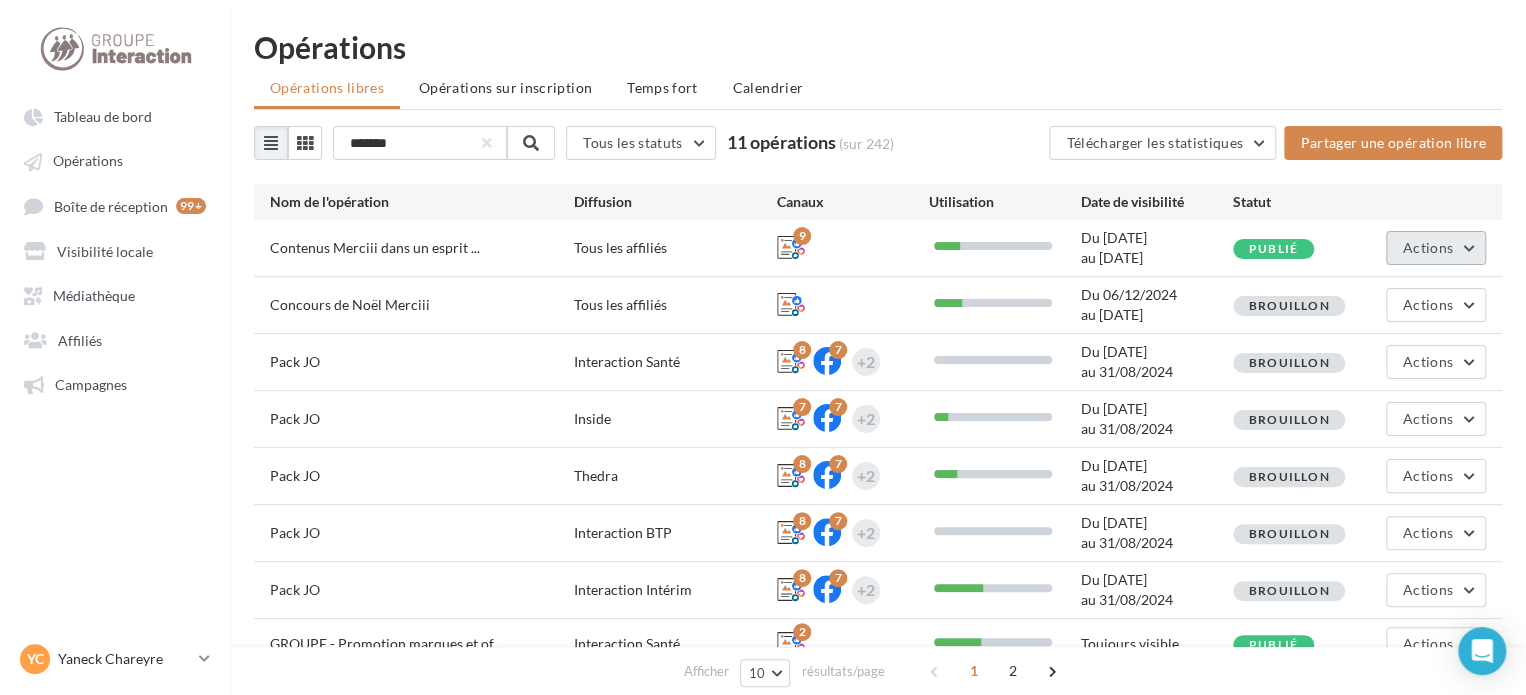click on "Actions" at bounding box center (1428, 247) 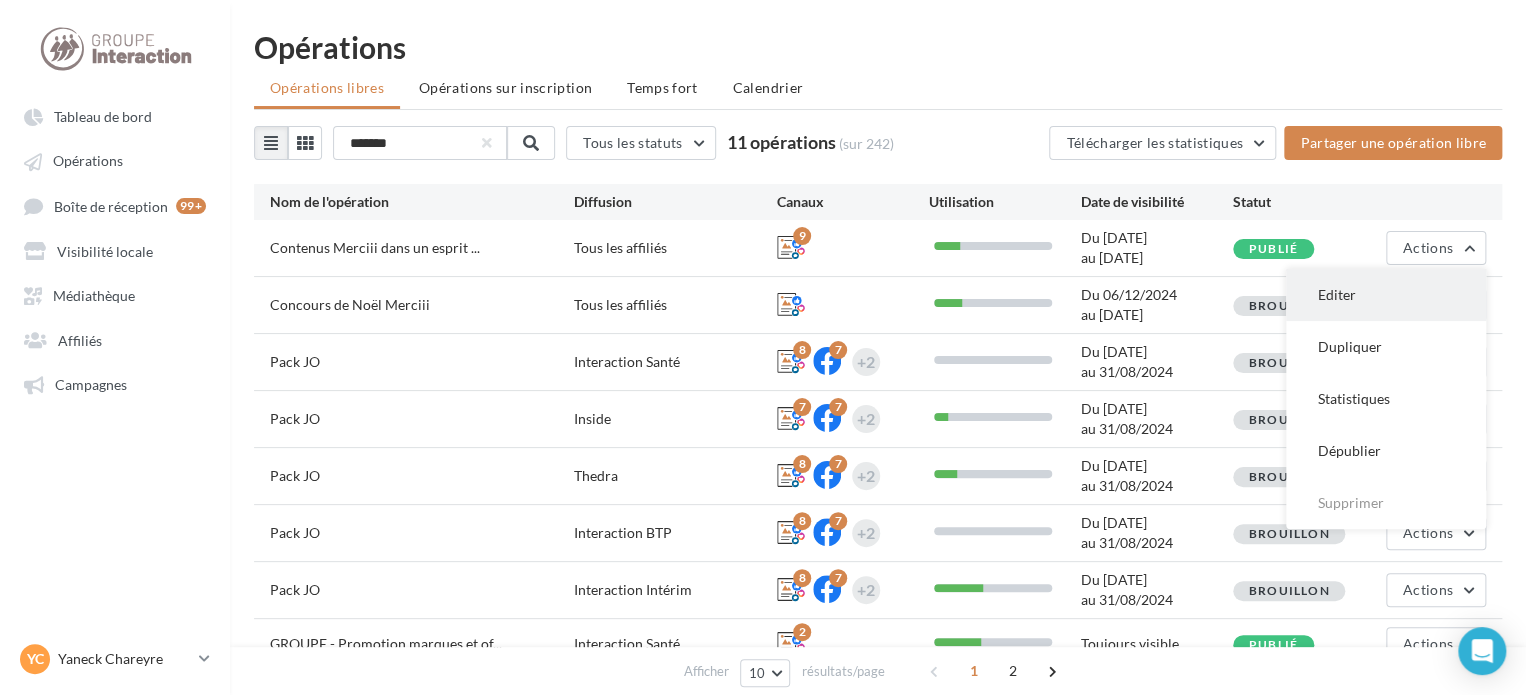 click on "Editer" at bounding box center (1386, 295) 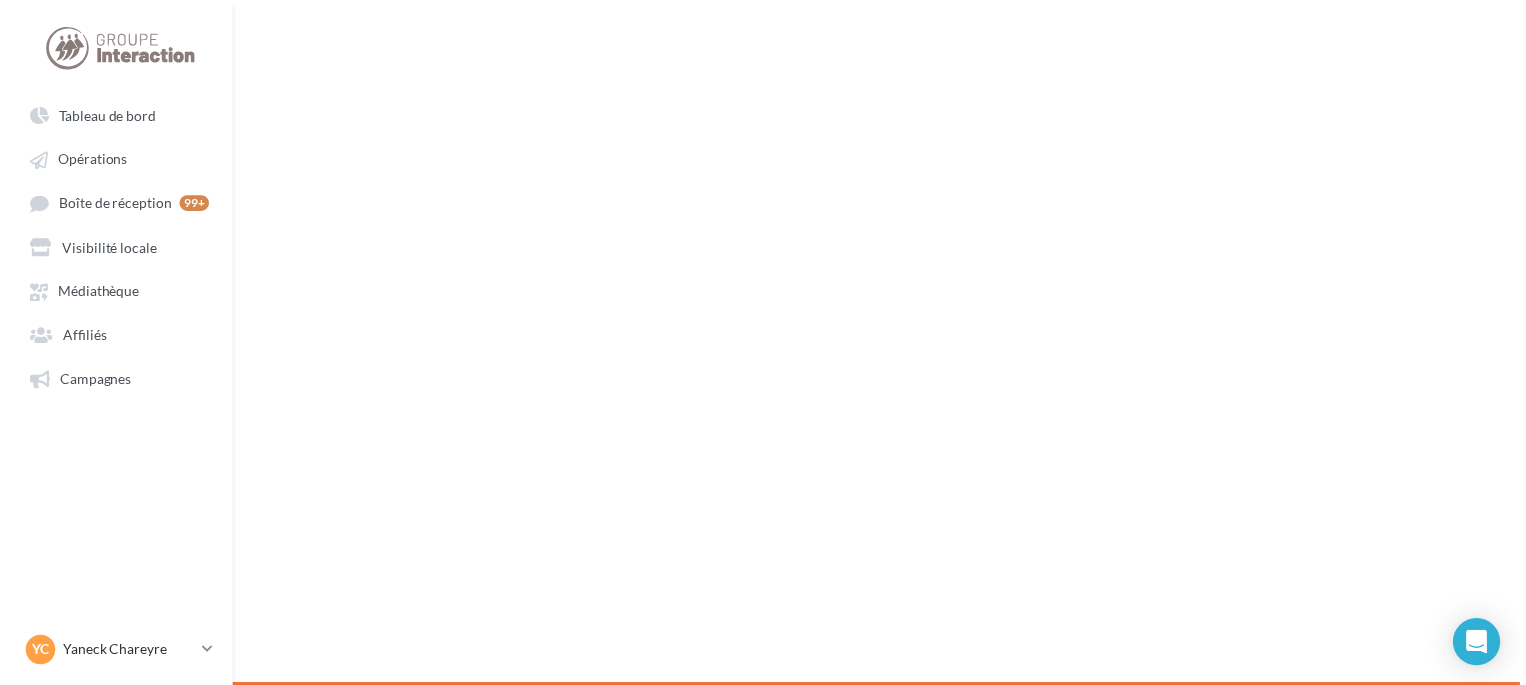 scroll, scrollTop: 0, scrollLeft: 0, axis: both 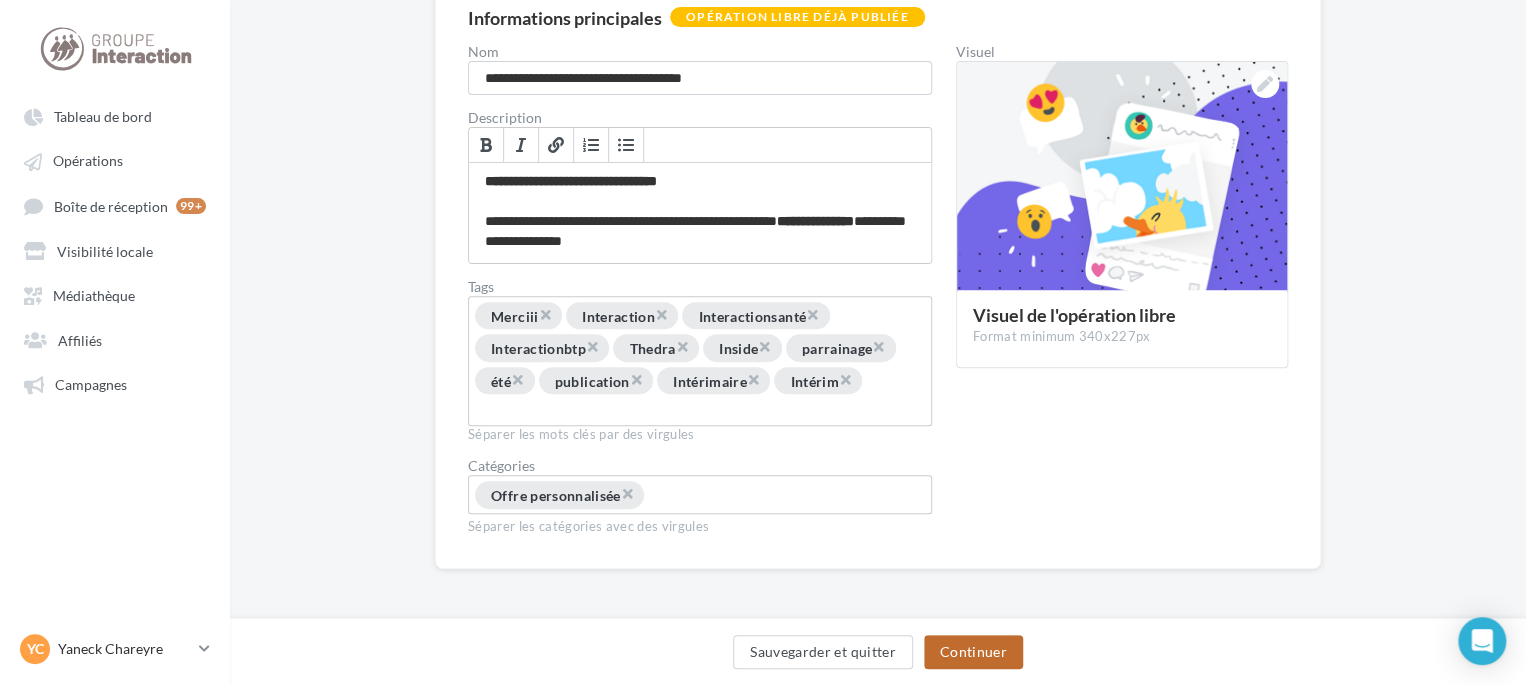 click on "Continuer" at bounding box center (973, 652) 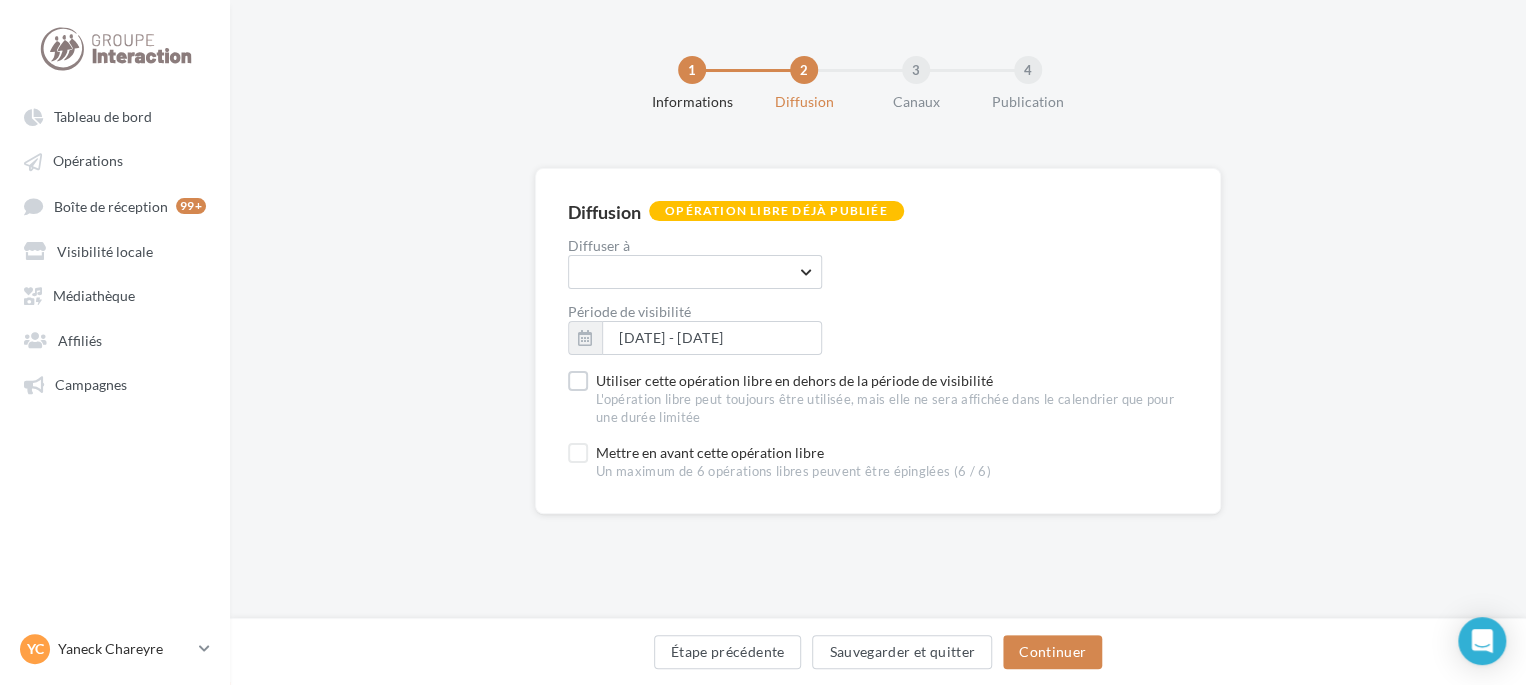 scroll, scrollTop: 0, scrollLeft: 0, axis: both 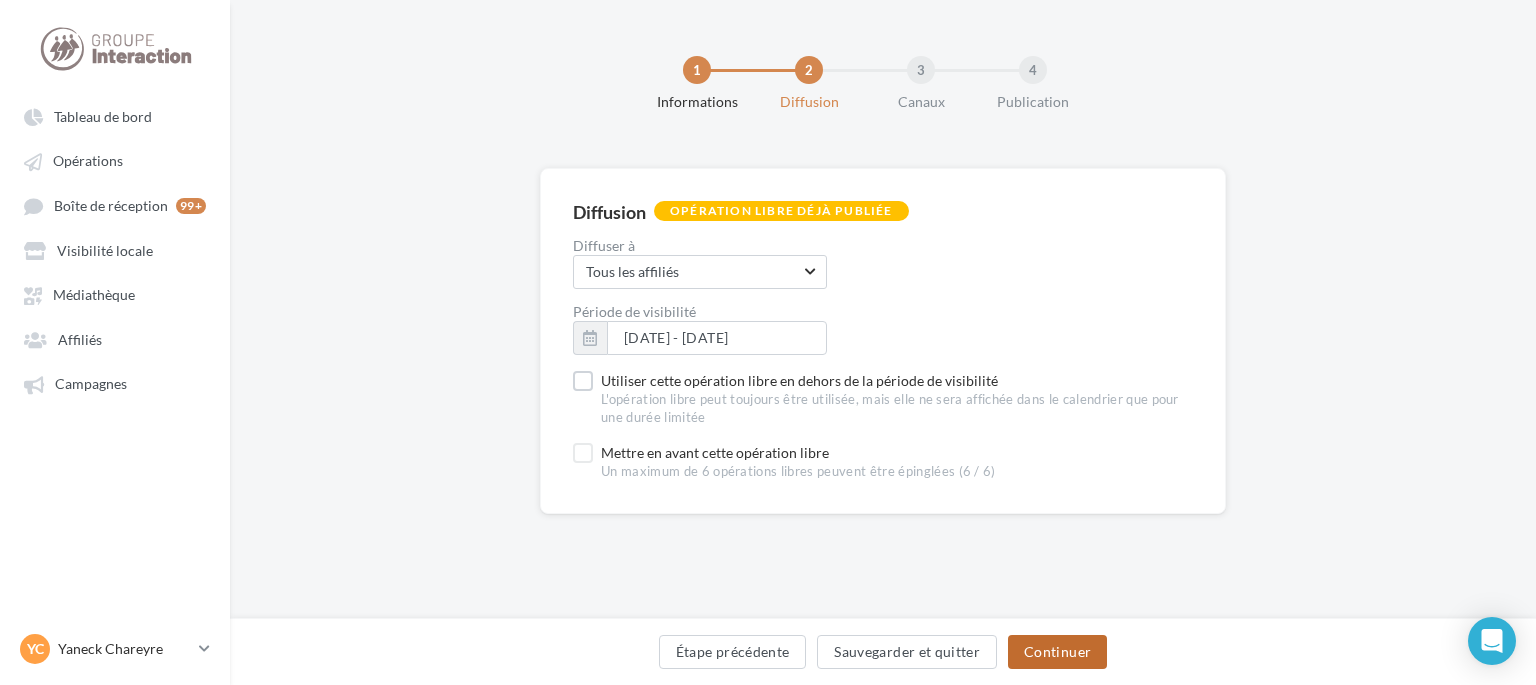 click on "Continuer" at bounding box center [1057, 652] 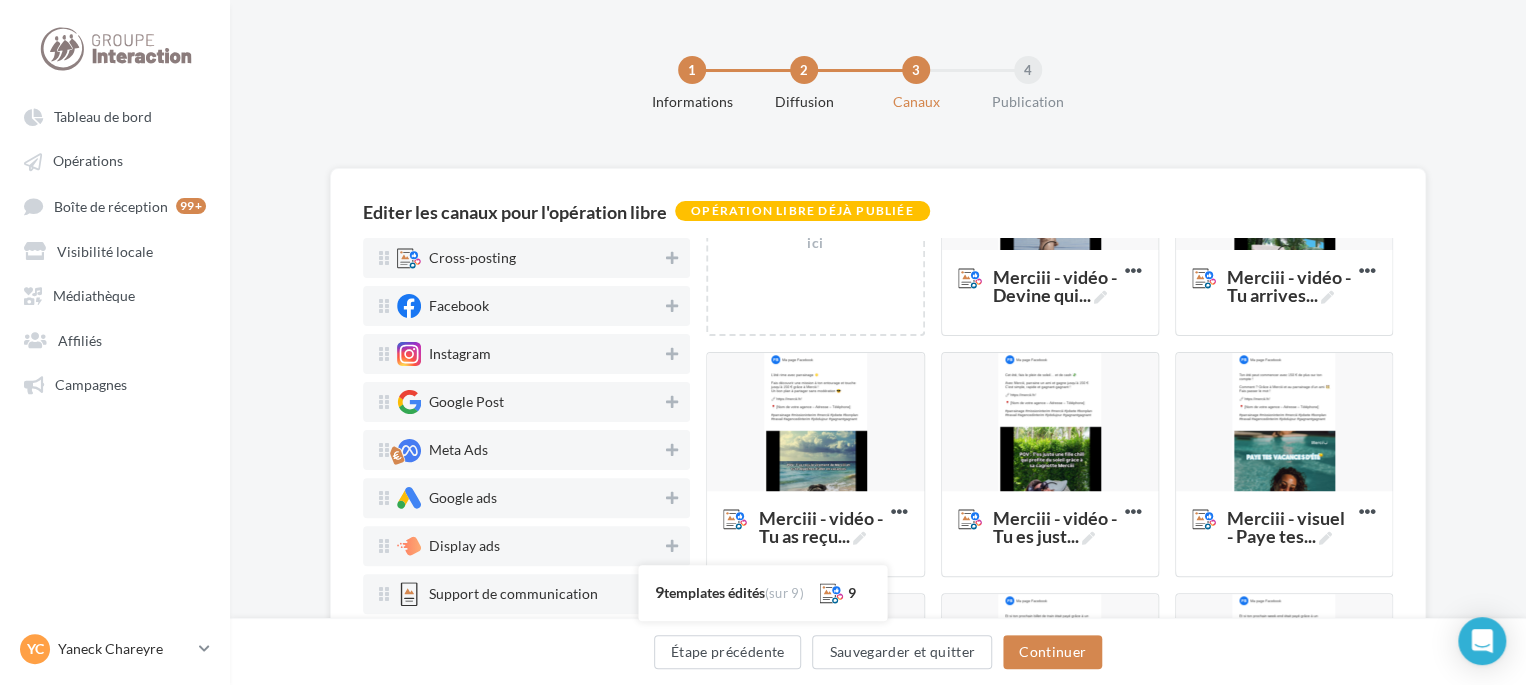 scroll, scrollTop: 20, scrollLeft: 0, axis: vertical 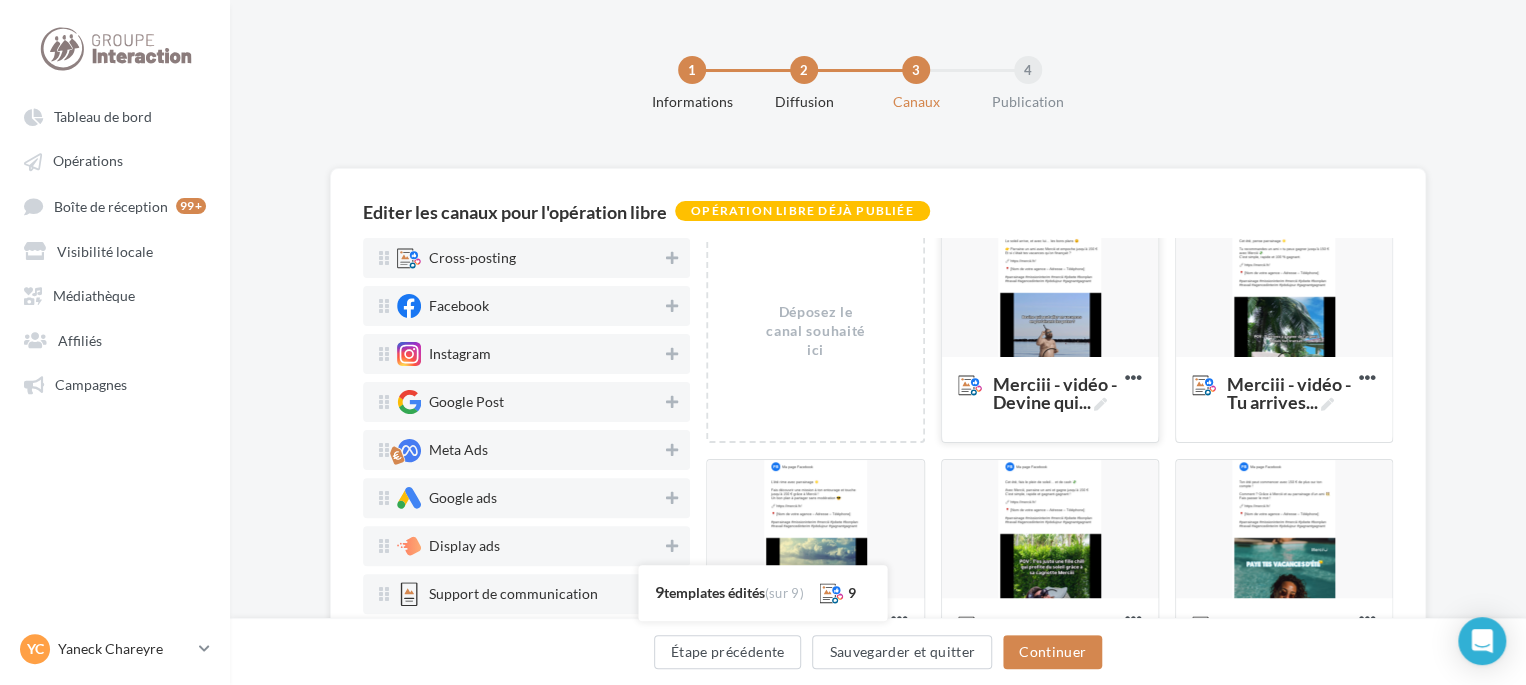 click at bounding box center (1050, 289) 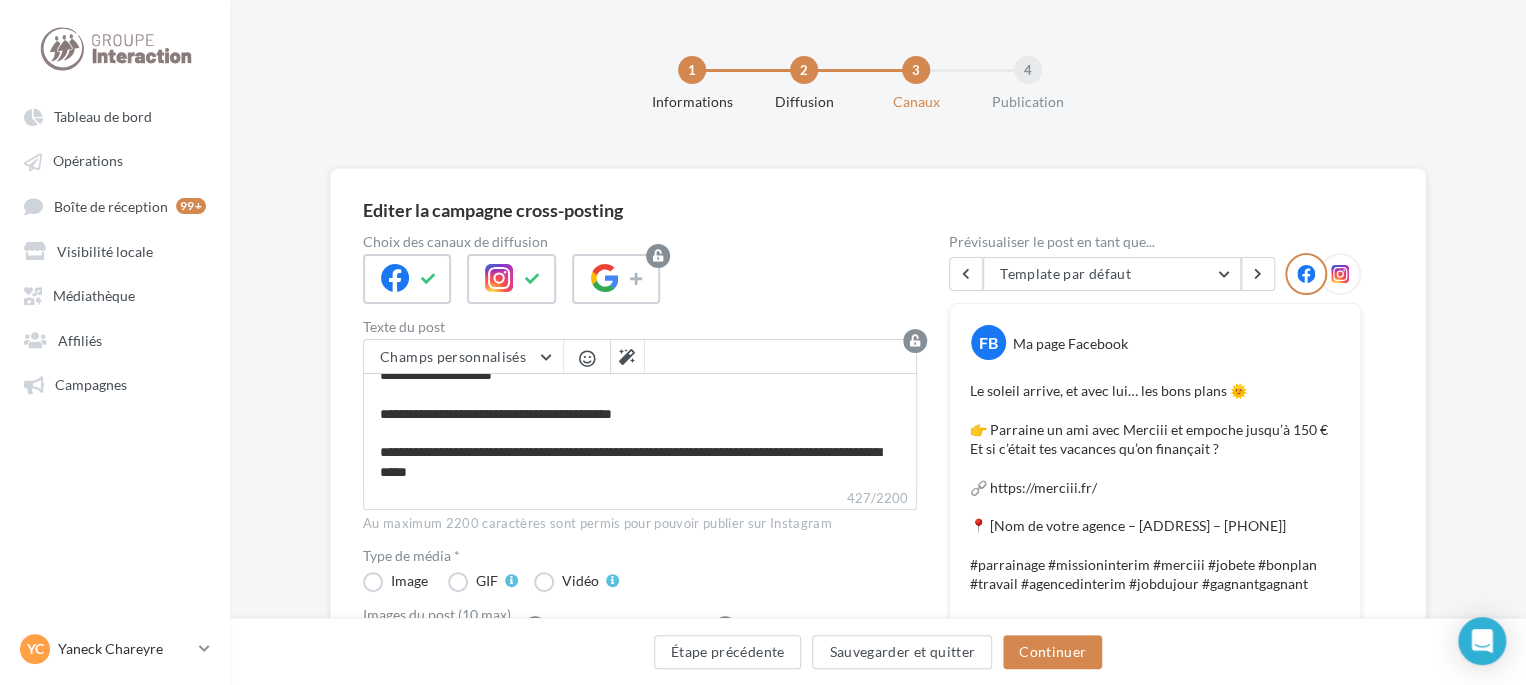 scroll, scrollTop: 113, scrollLeft: 0, axis: vertical 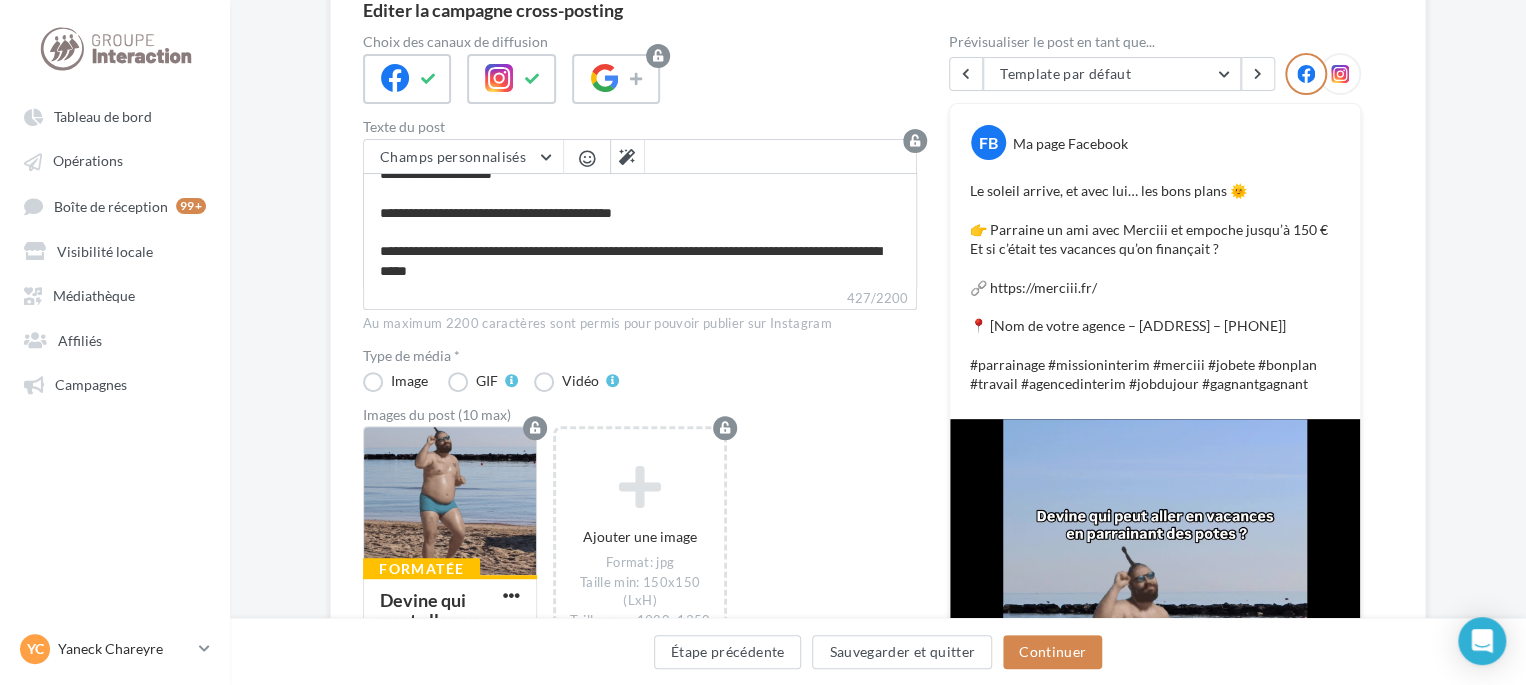 click at bounding box center (1340, 74) 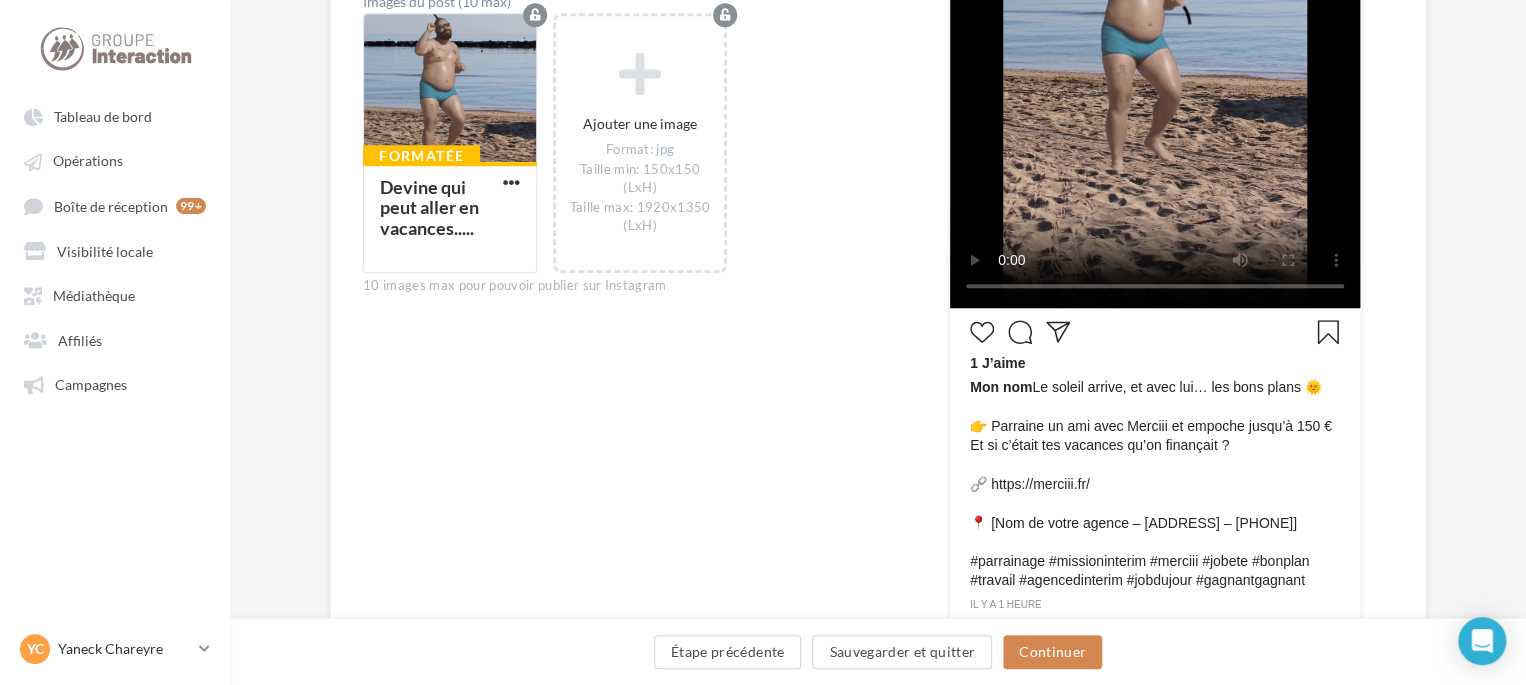 scroll, scrollTop: 700, scrollLeft: 0, axis: vertical 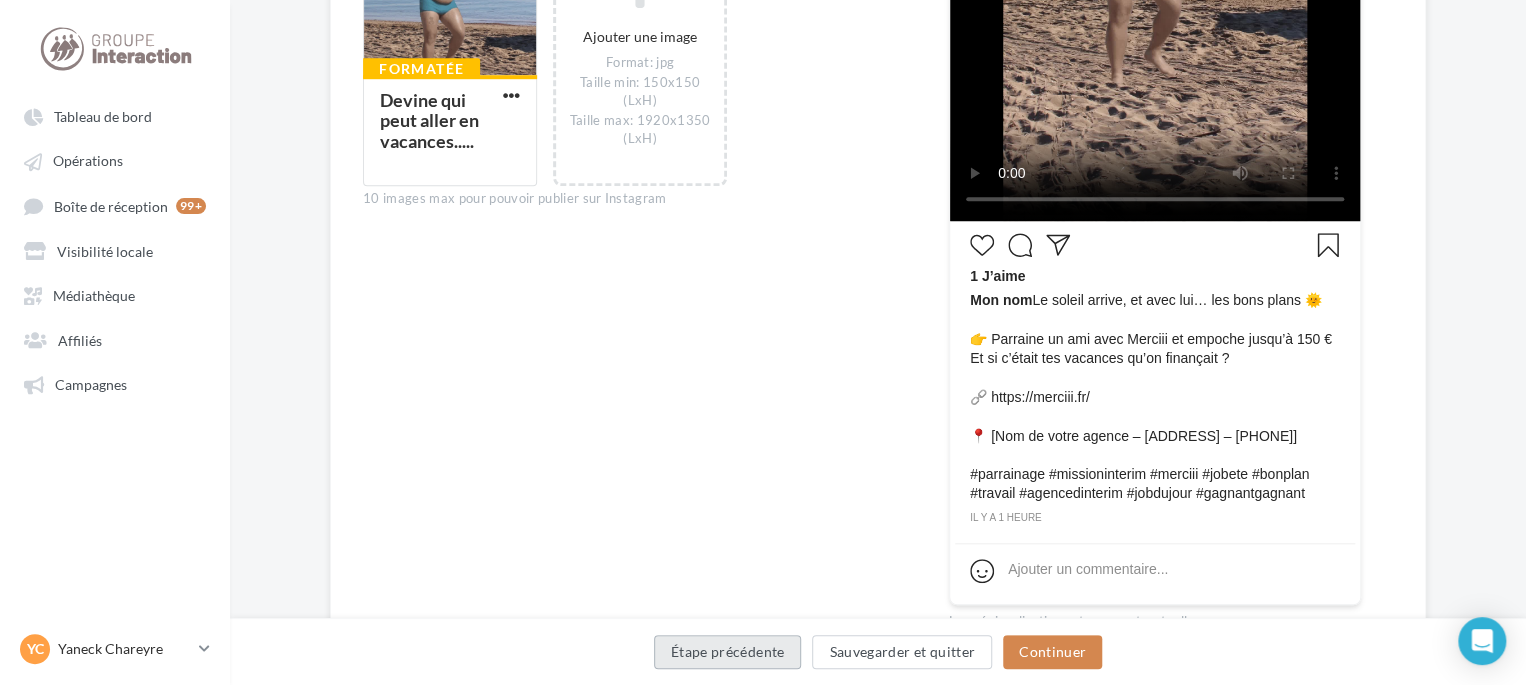 click on "Étape précédente" at bounding box center [728, 652] 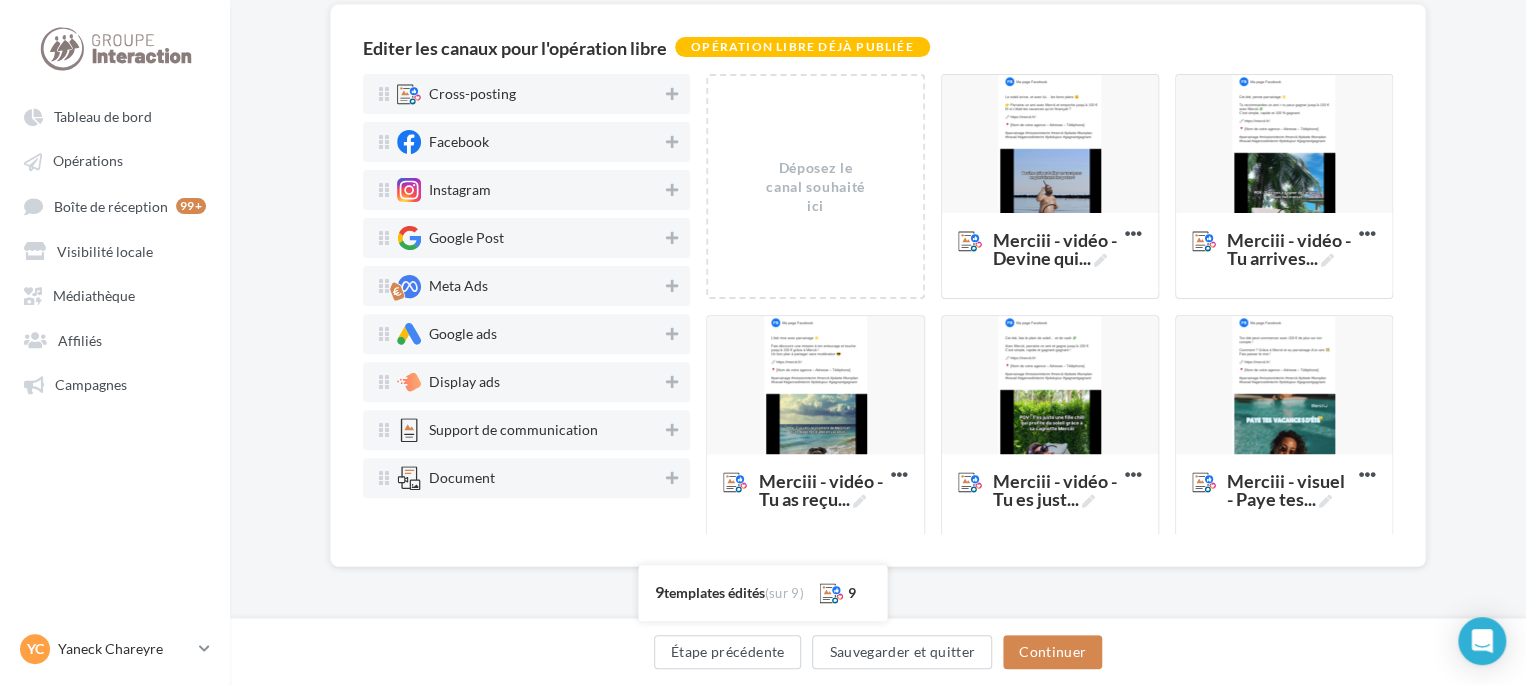 scroll, scrollTop: 164, scrollLeft: 0, axis: vertical 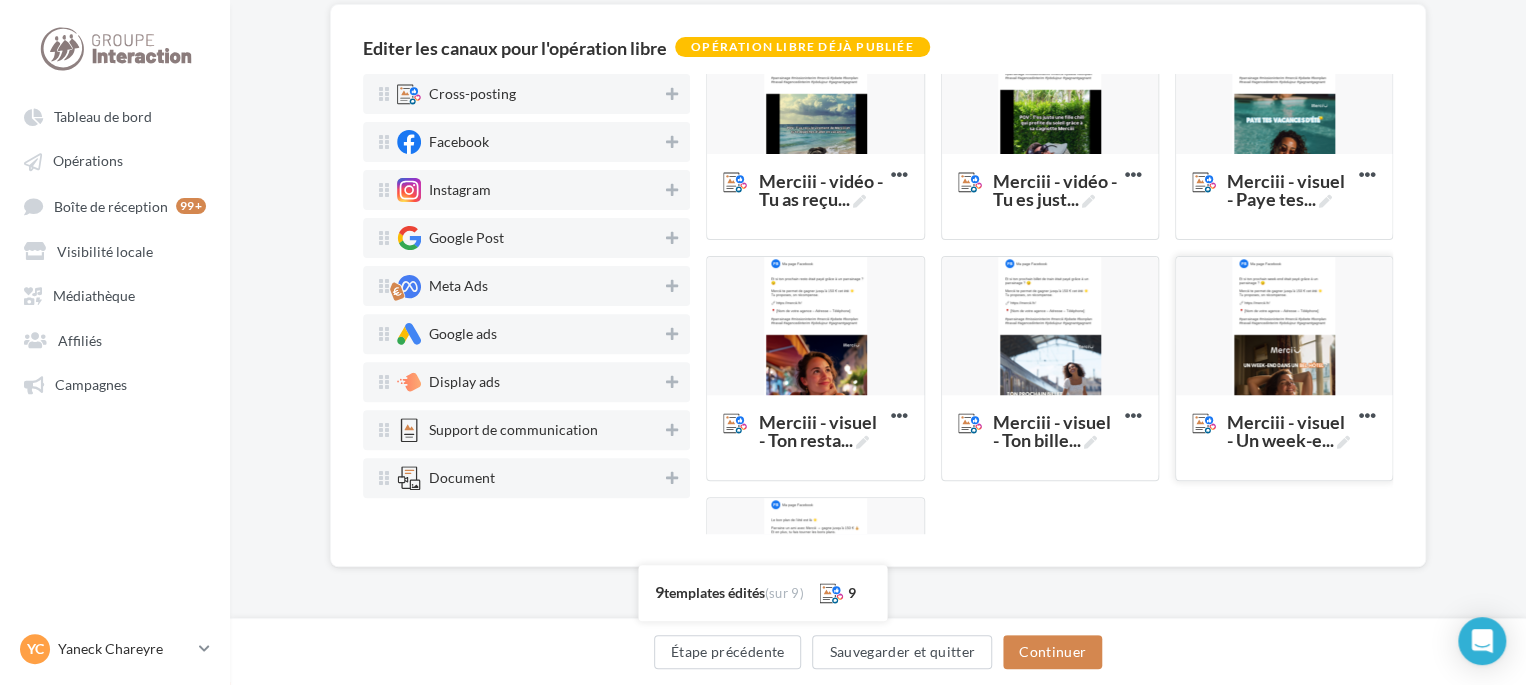 click at bounding box center [1284, 327] 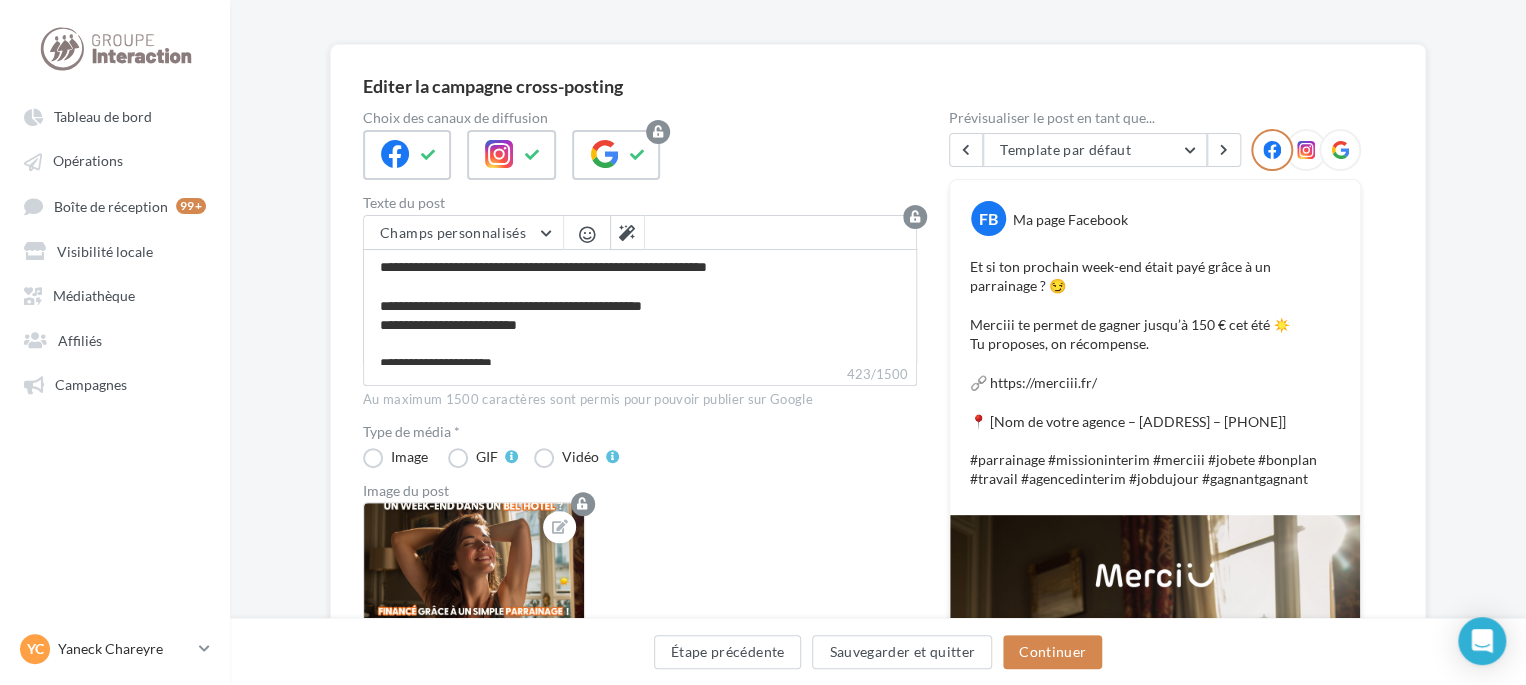 scroll, scrollTop: 92, scrollLeft: 0, axis: vertical 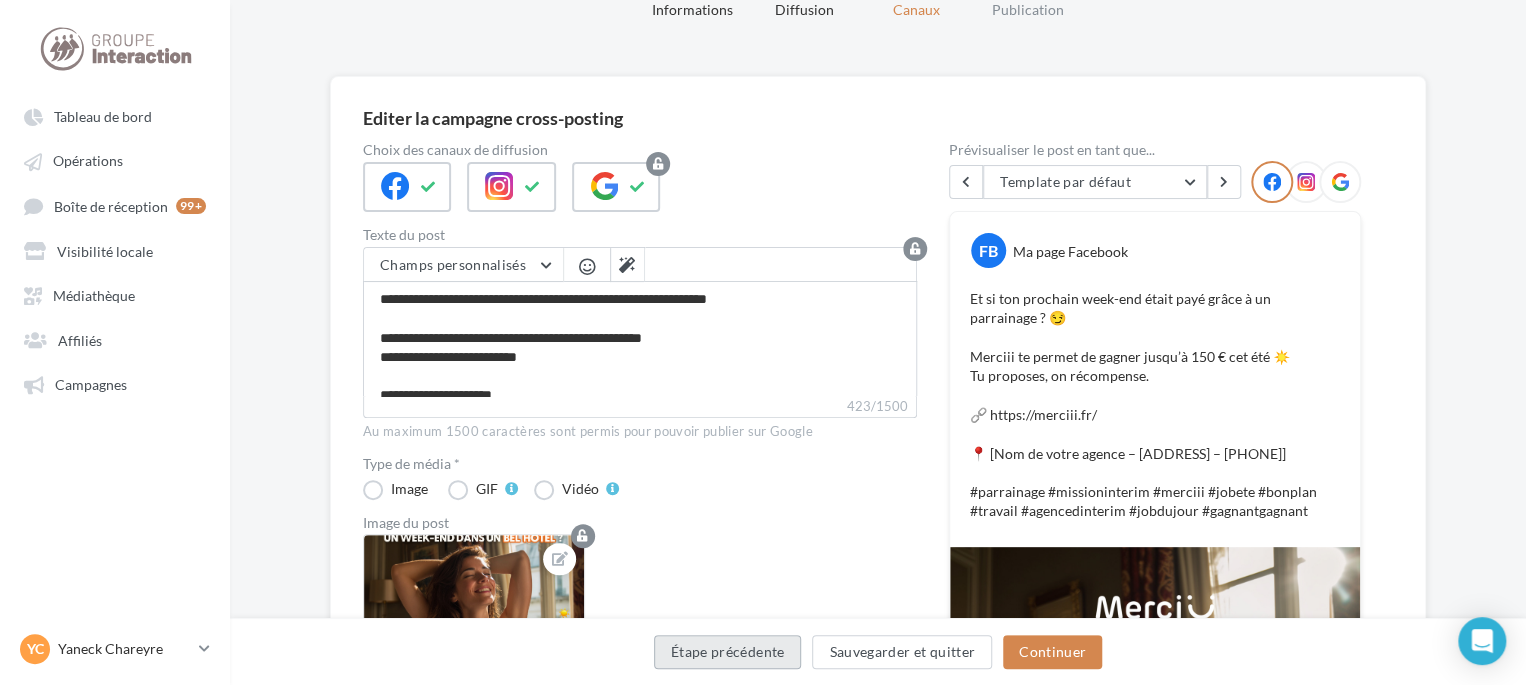 click on "Étape précédente" at bounding box center (728, 652) 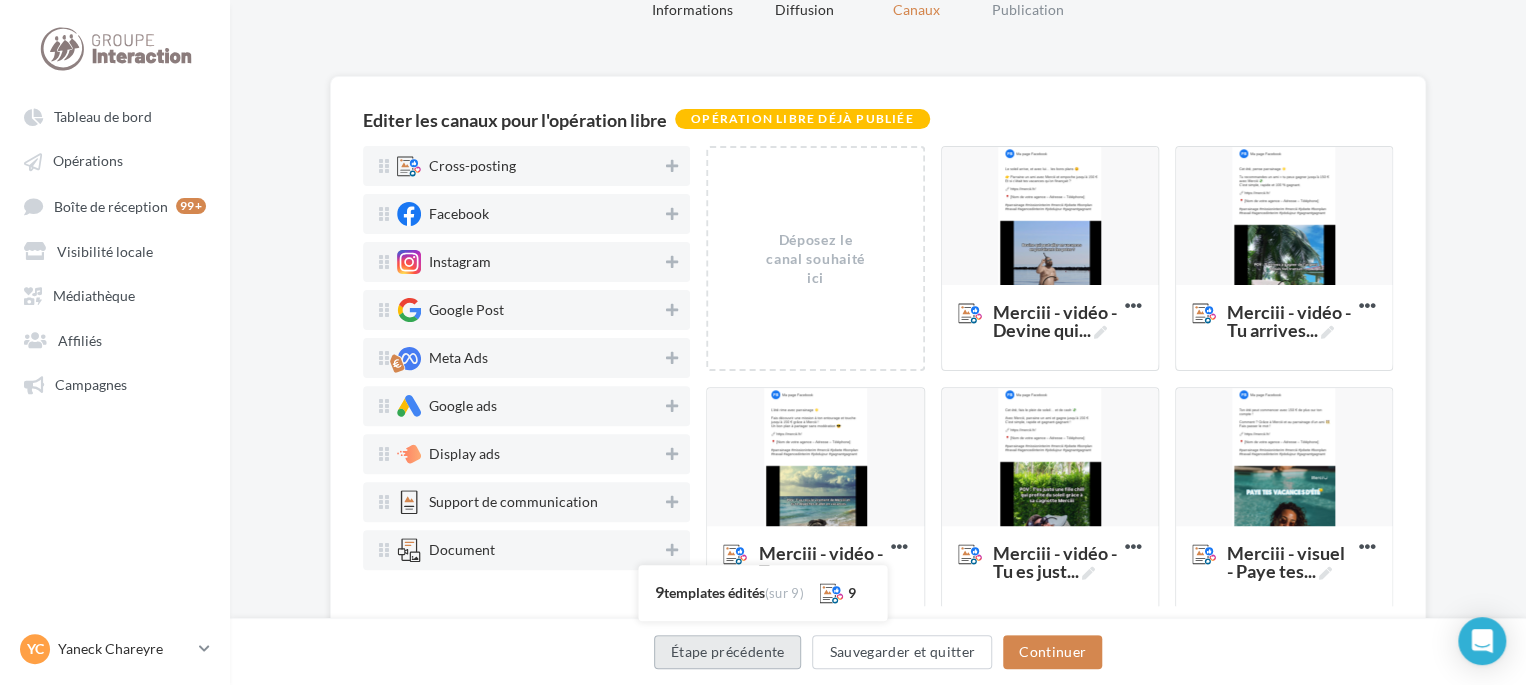 click on "Étape précédente" at bounding box center (728, 652) 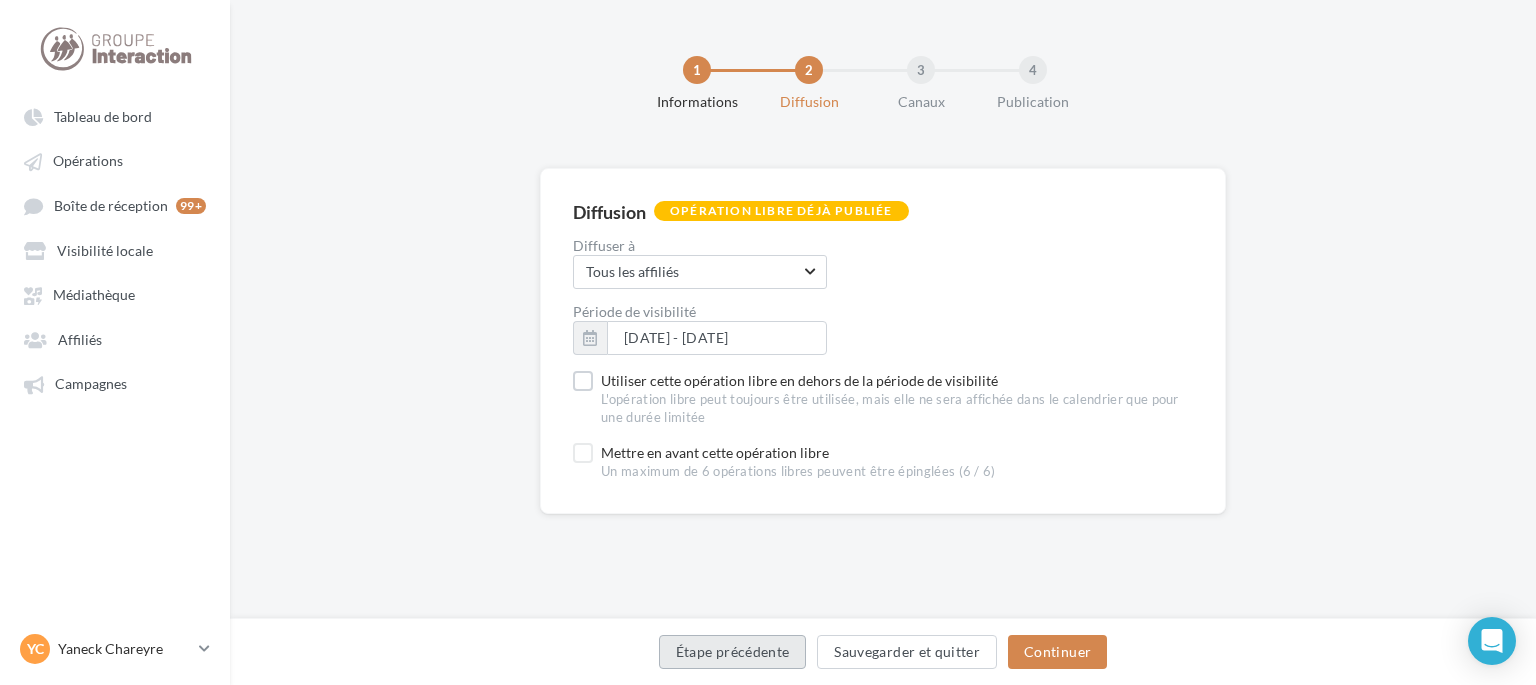 click on "Étape précédente" at bounding box center (733, 652) 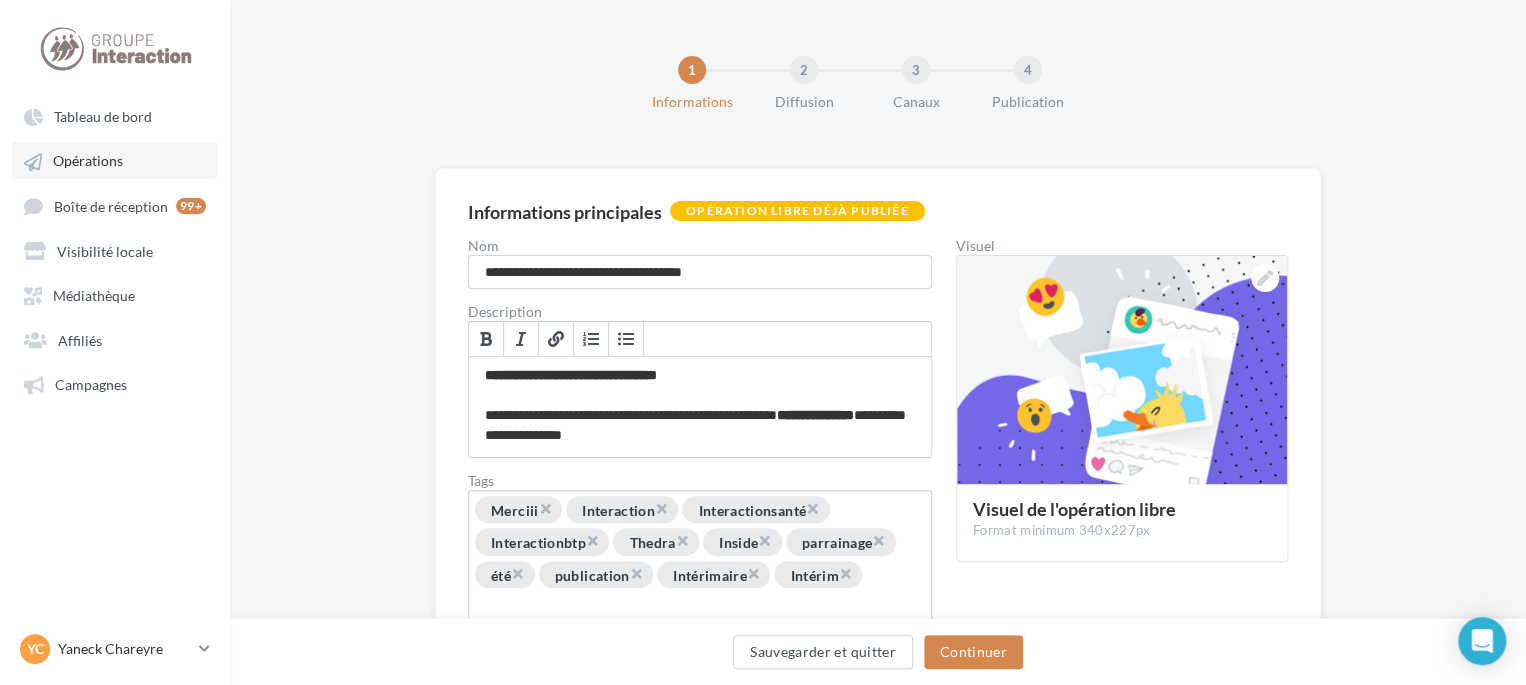 click on "Opérations" at bounding box center (88, 161) 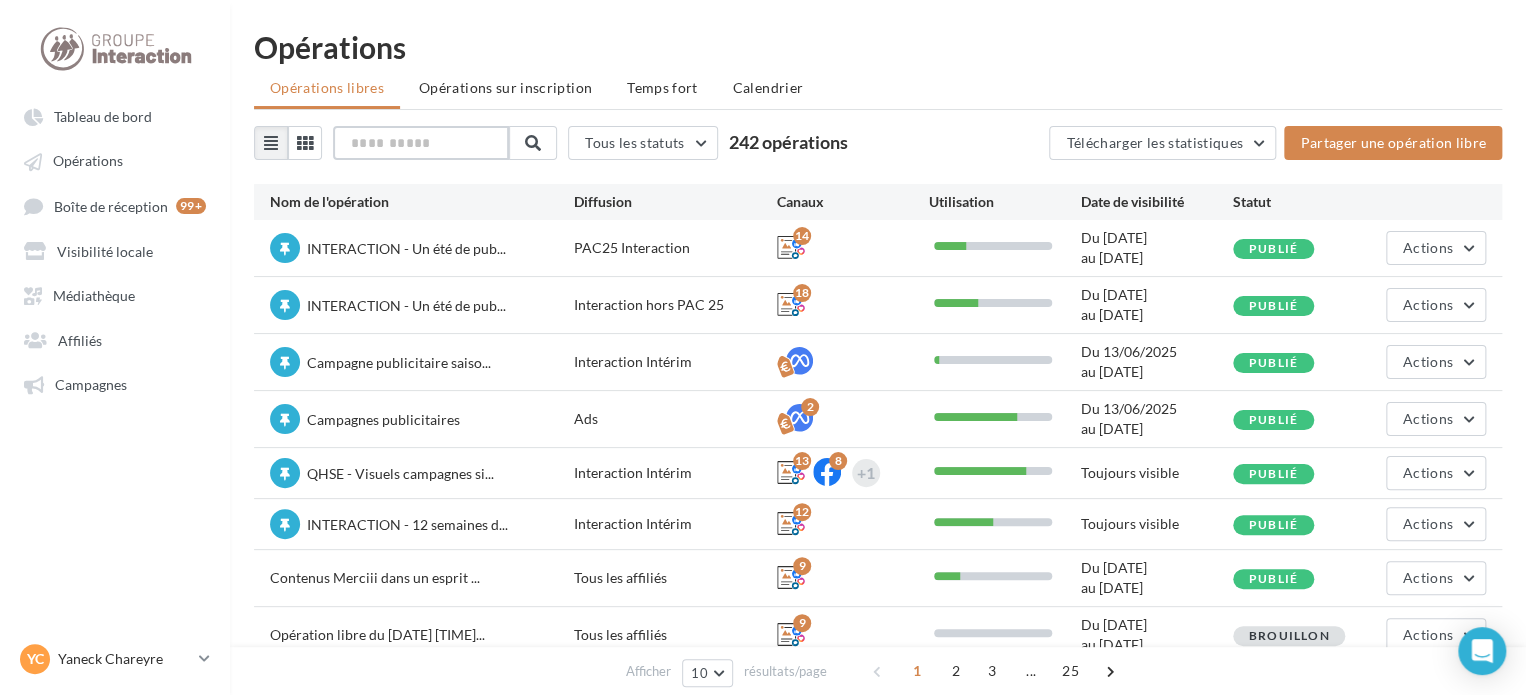 click at bounding box center (421, 143) 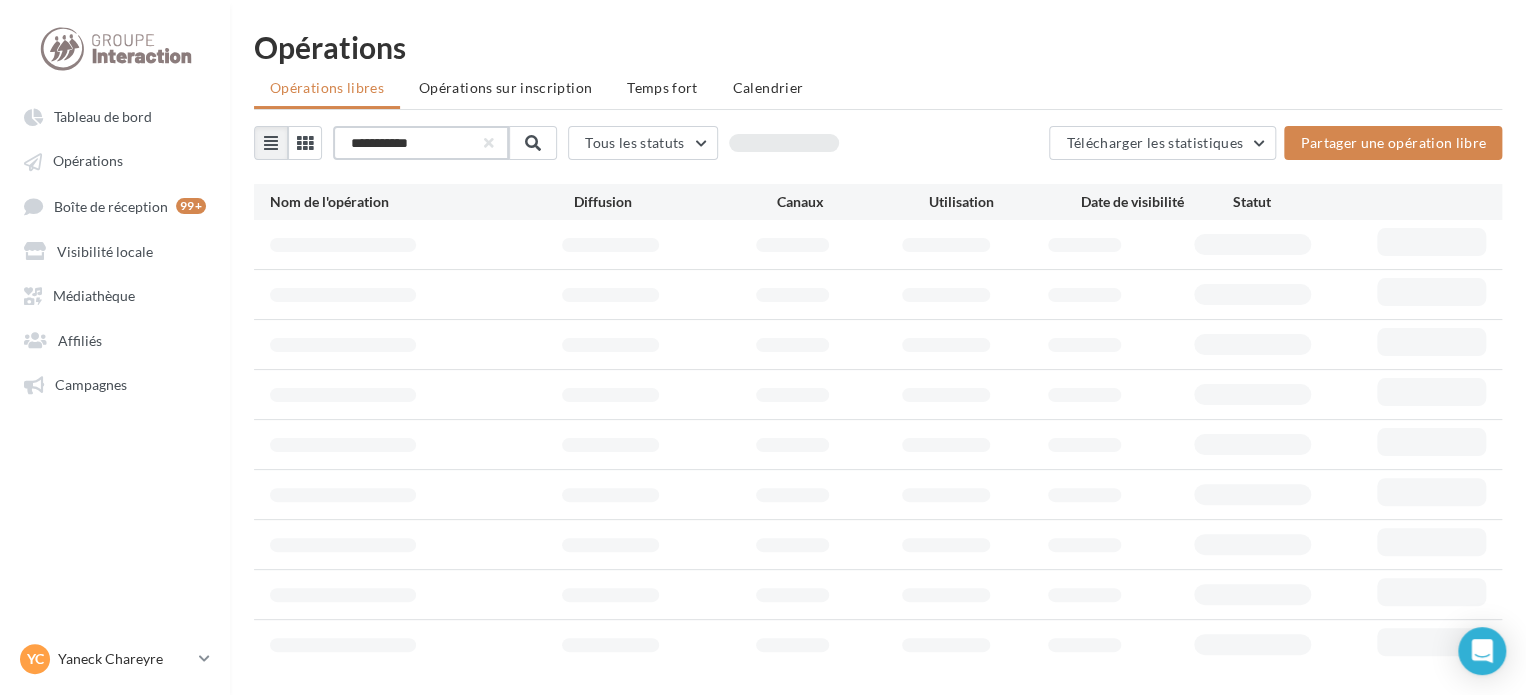 drag, startPoint x: 416, startPoint y: 140, endPoint x: 374, endPoint y: 143, distance: 42.107006 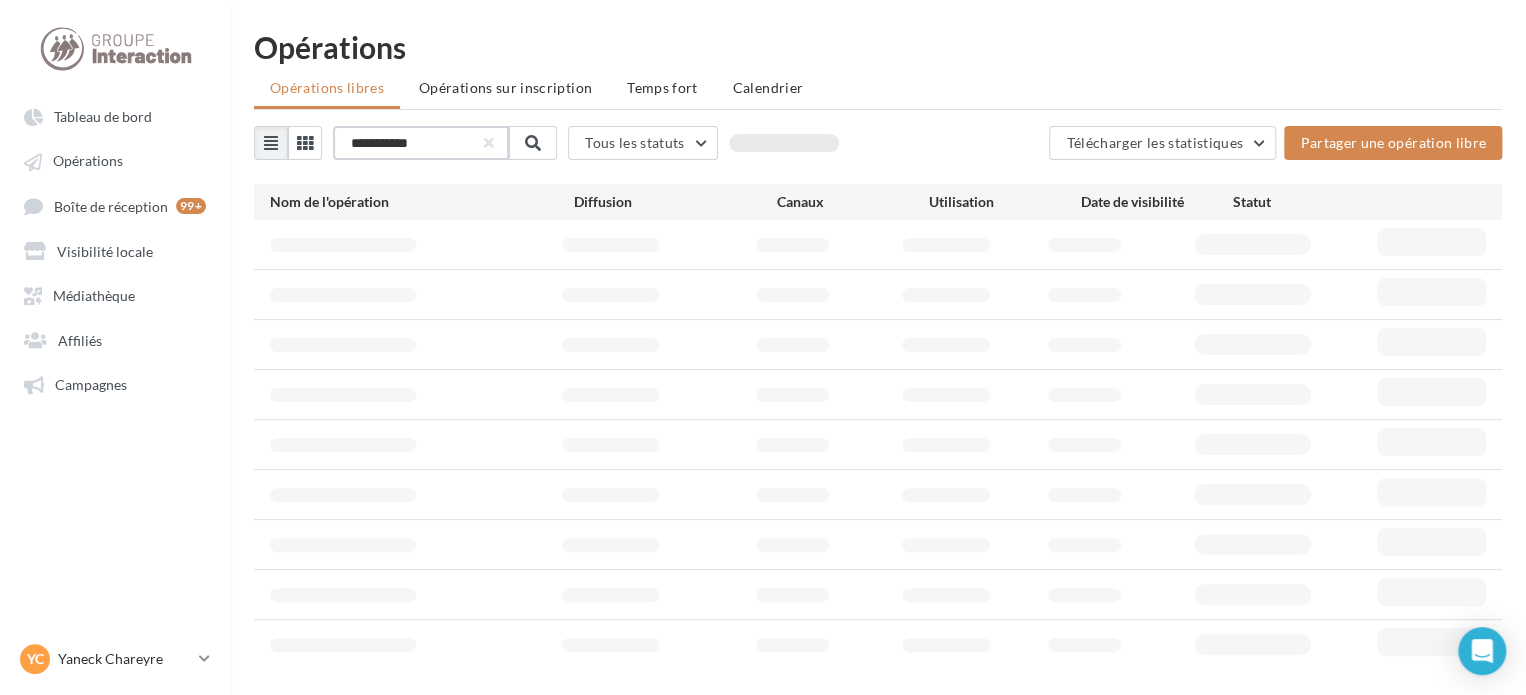 click on "**********" at bounding box center [421, 143] 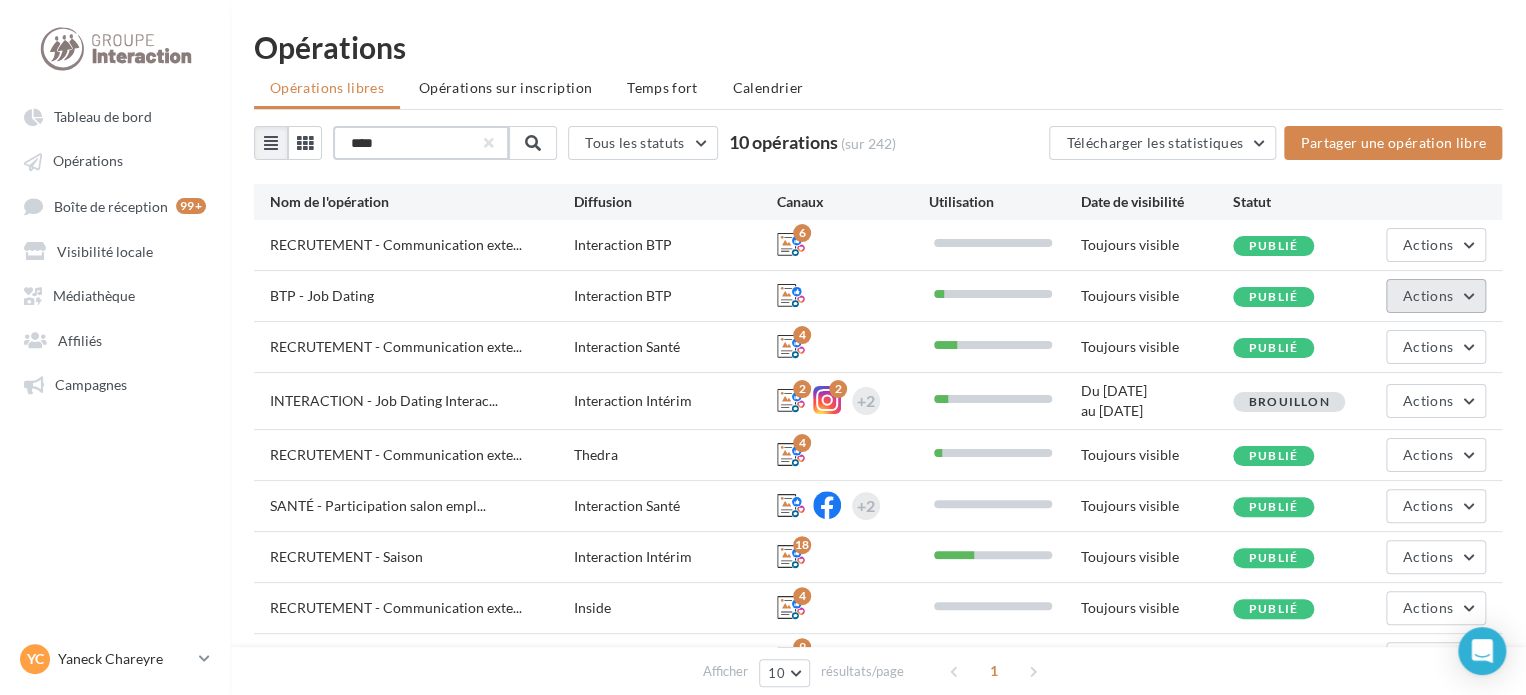 type on "***" 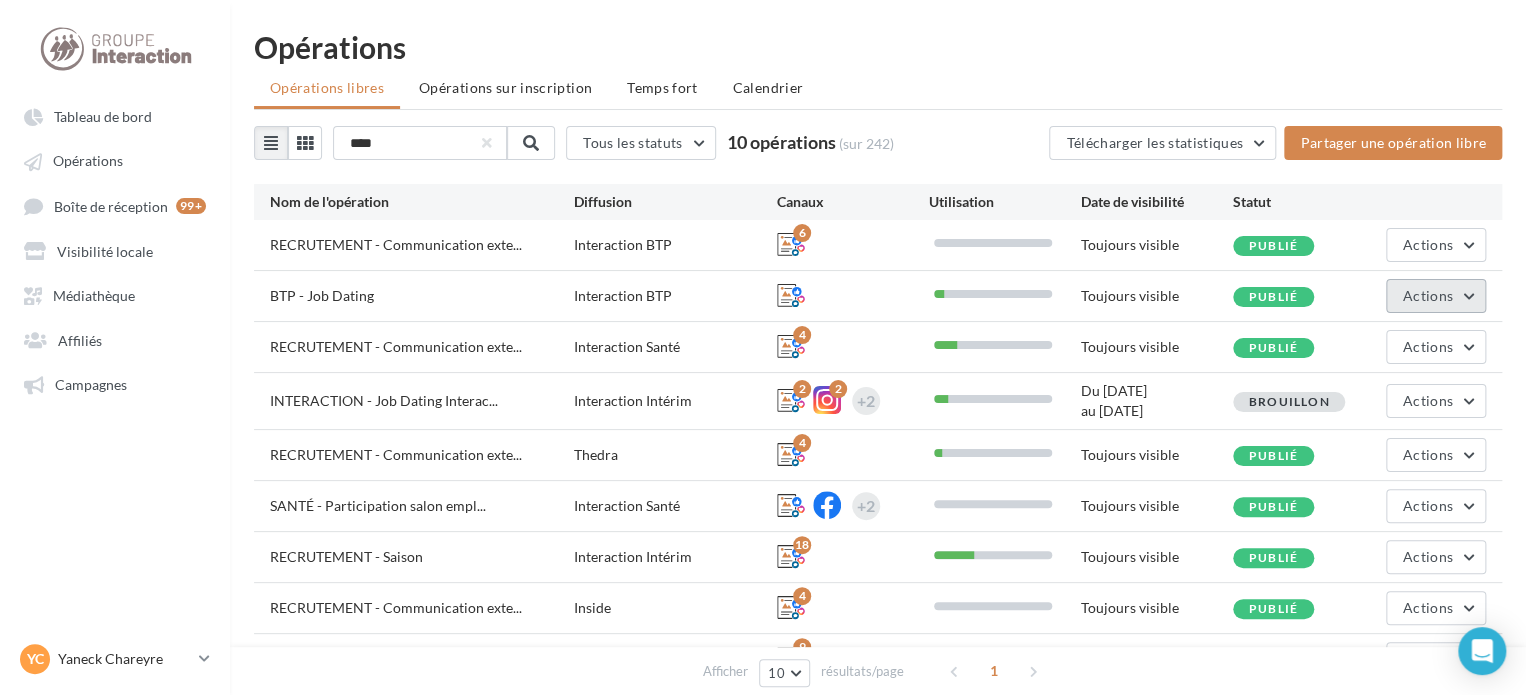 click on "Actions" at bounding box center (1436, 296) 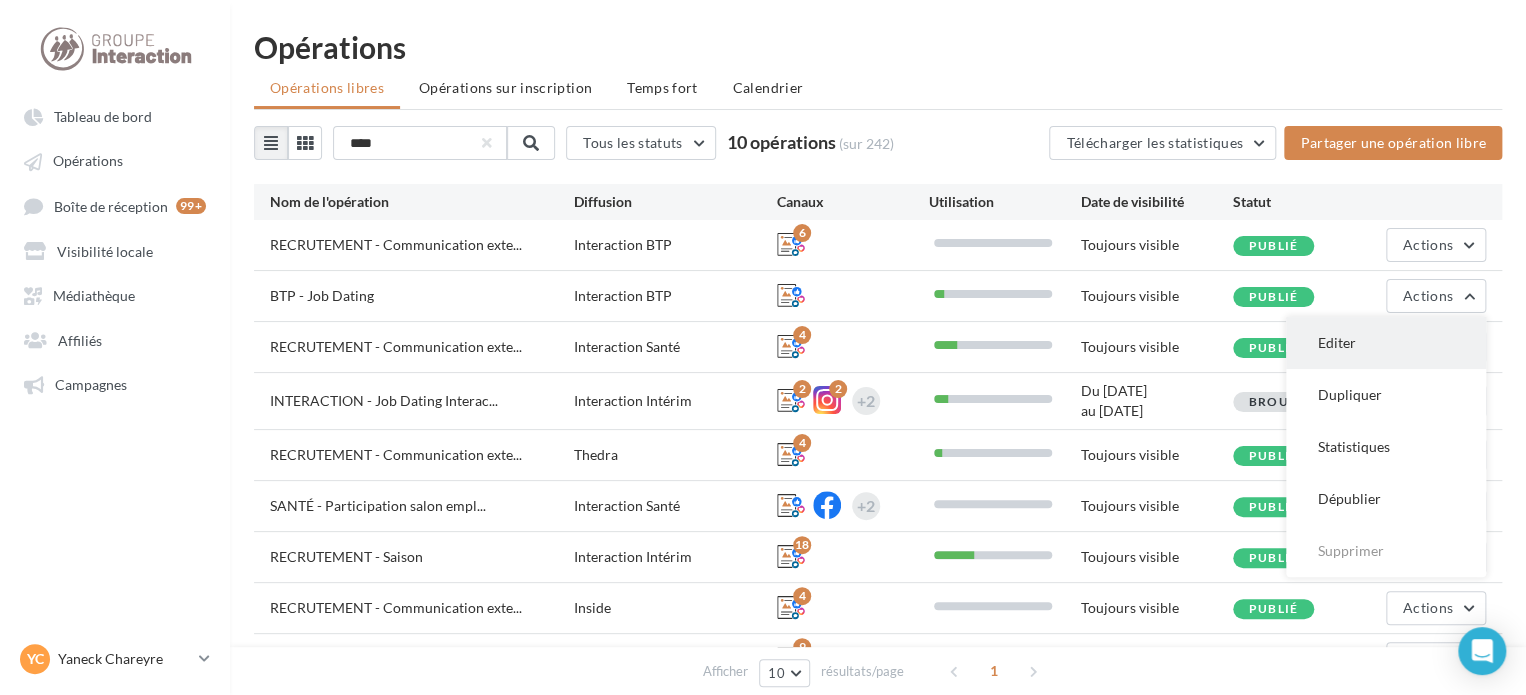 click on "Editer" at bounding box center (1386, 343) 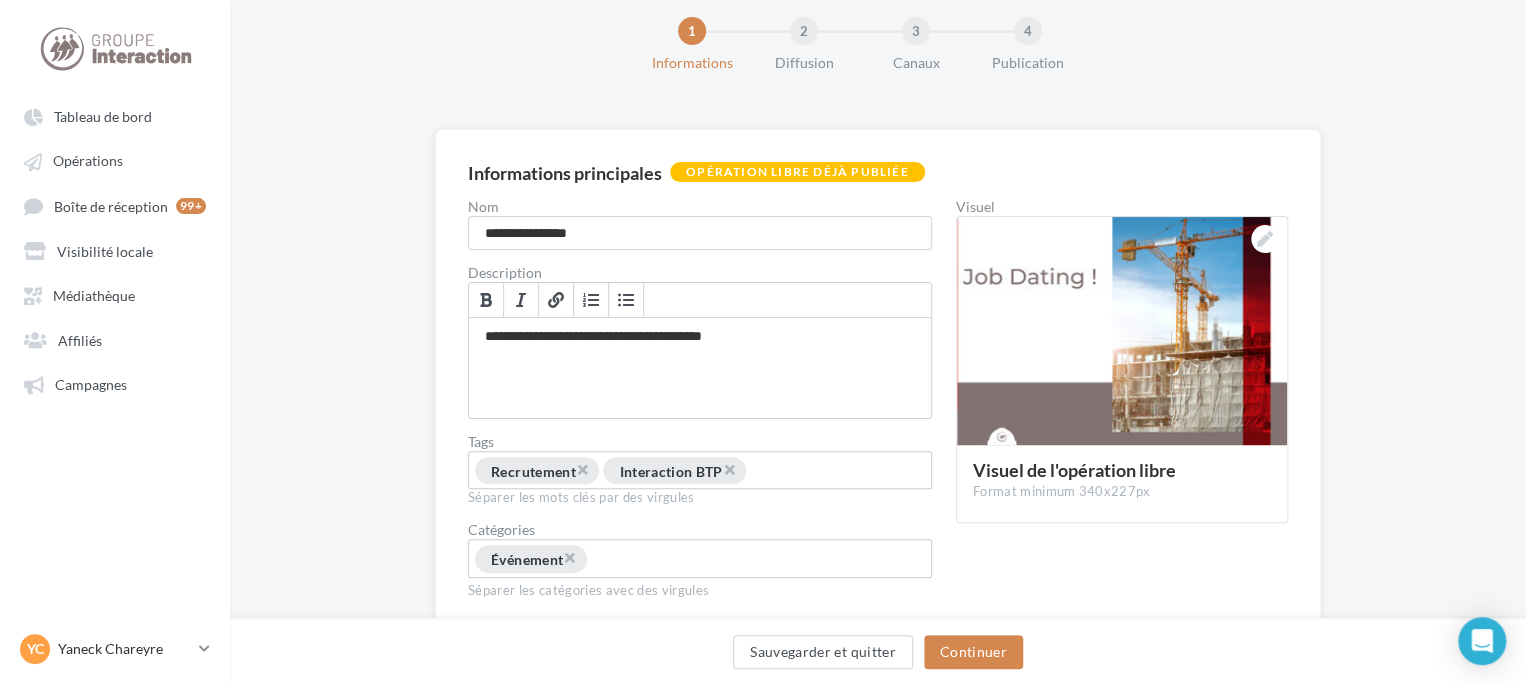 scroll, scrollTop: 100, scrollLeft: 0, axis: vertical 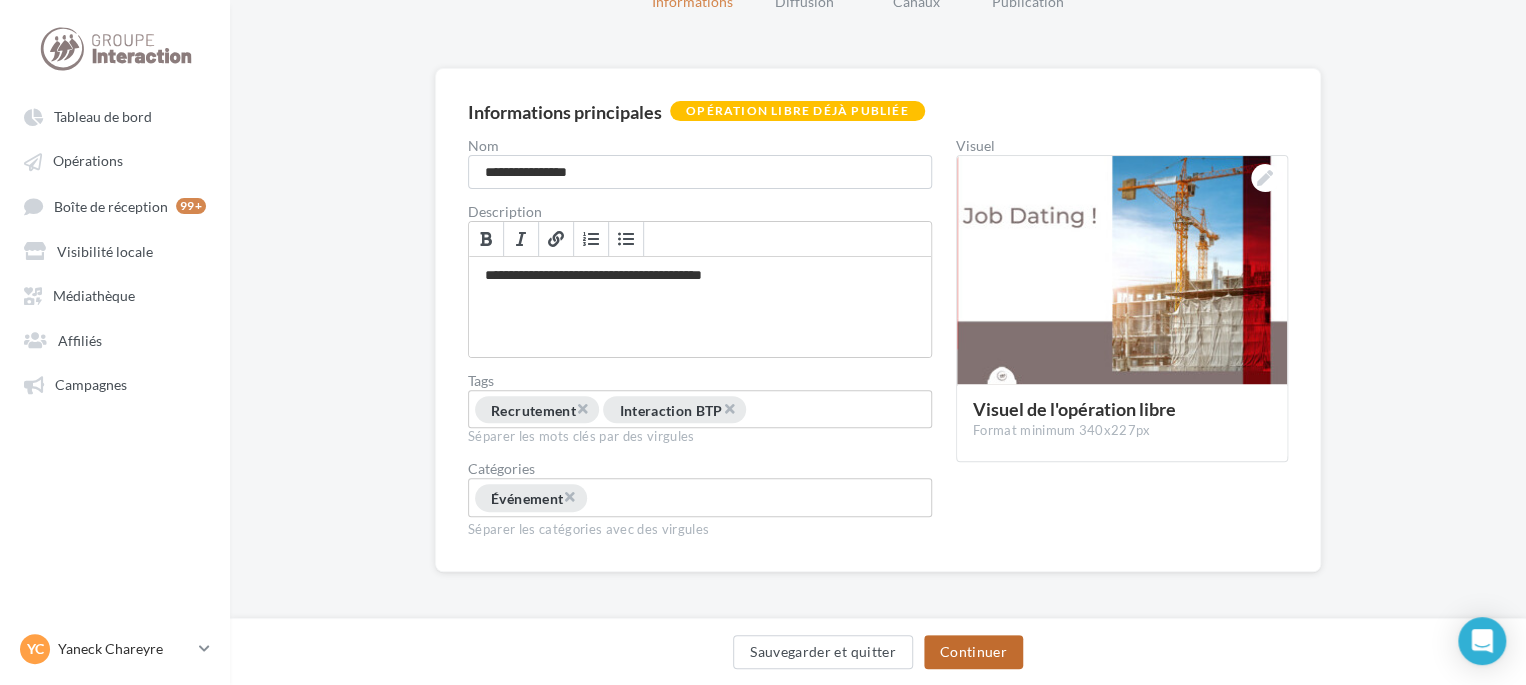 click on "Continuer" at bounding box center (973, 652) 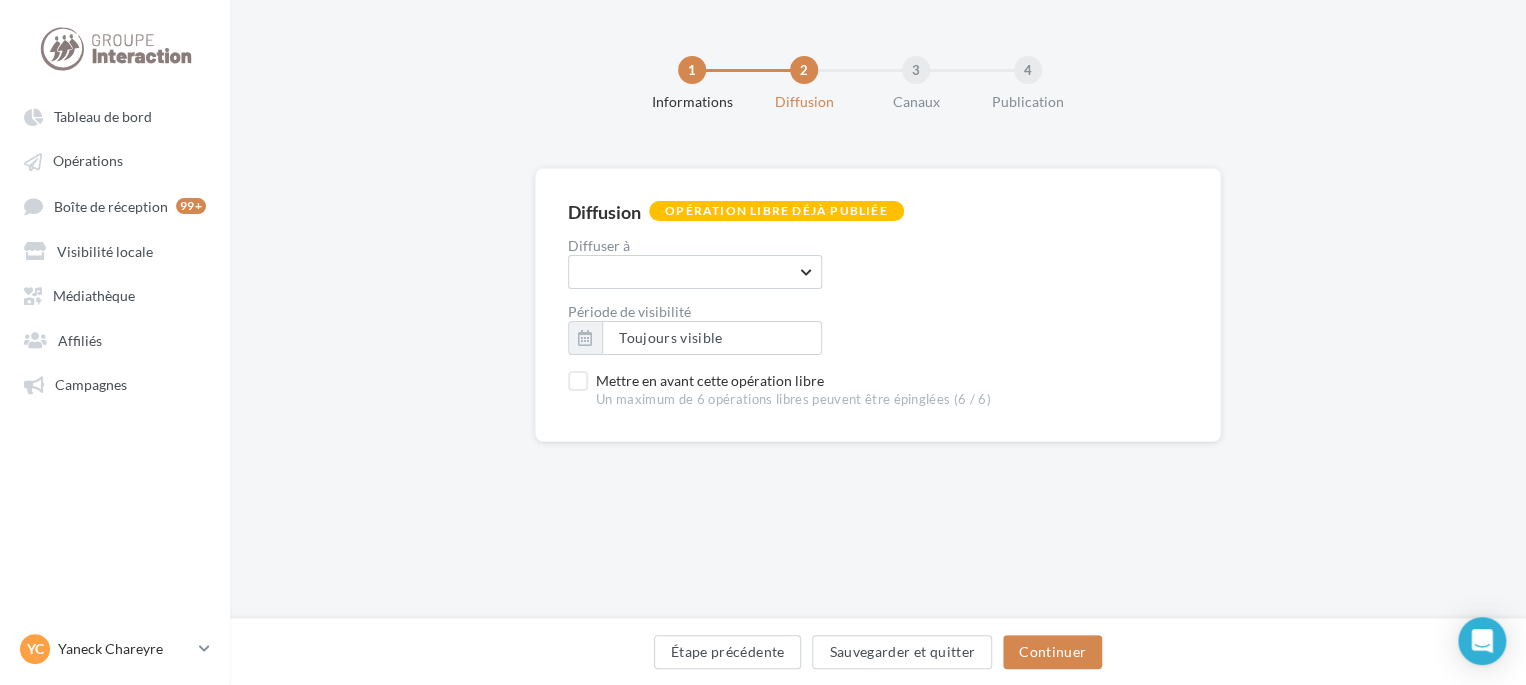 scroll, scrollTop: 0, scrollLeft: 0, axis: both 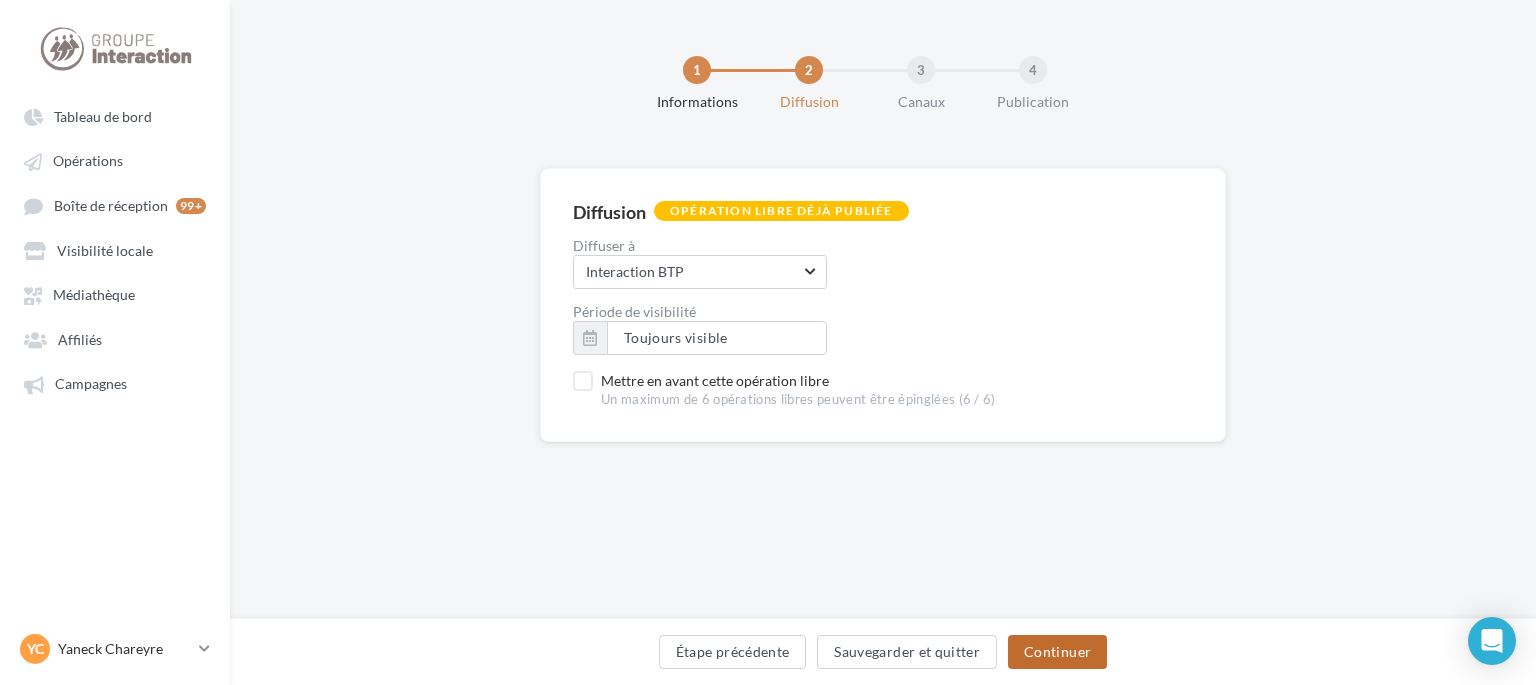 click on "Continuer" at bounding box center [1057, 652] 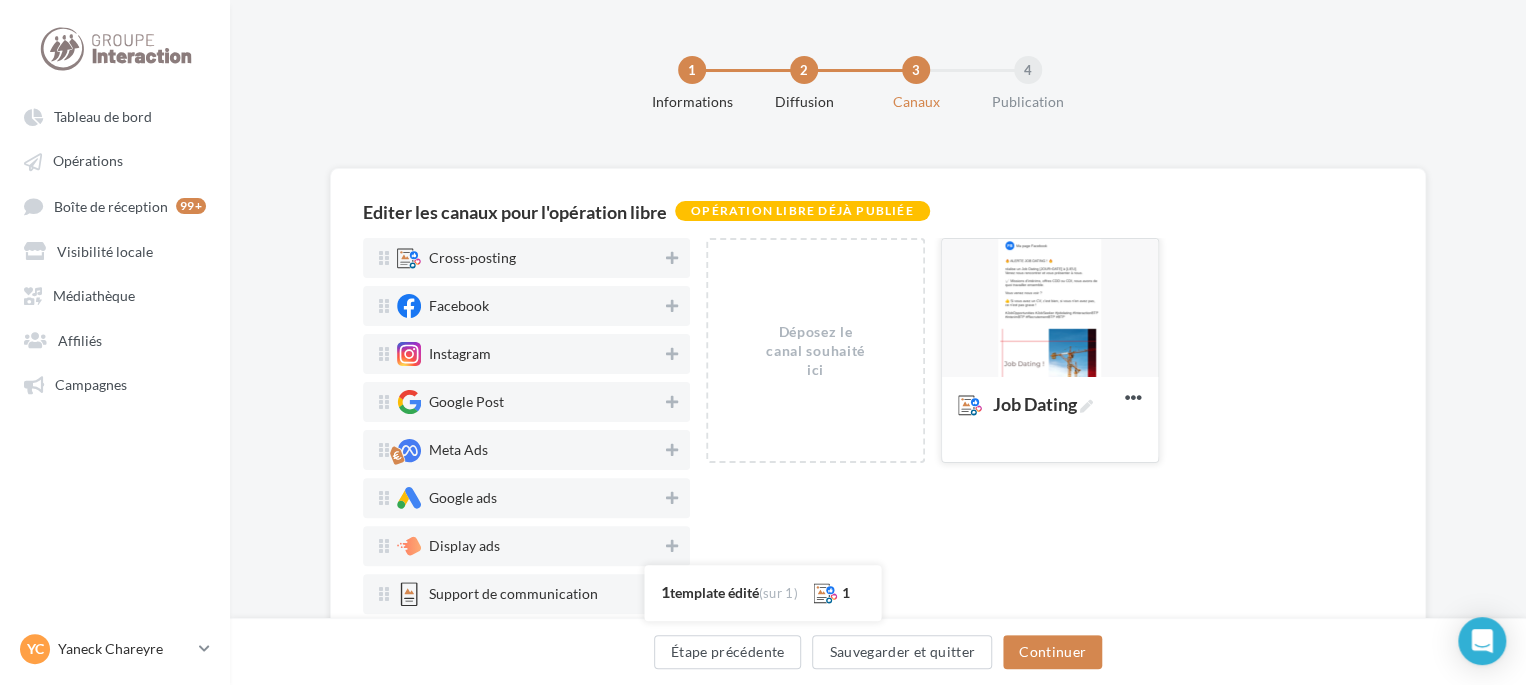 click at bounding box center [1050, 309] 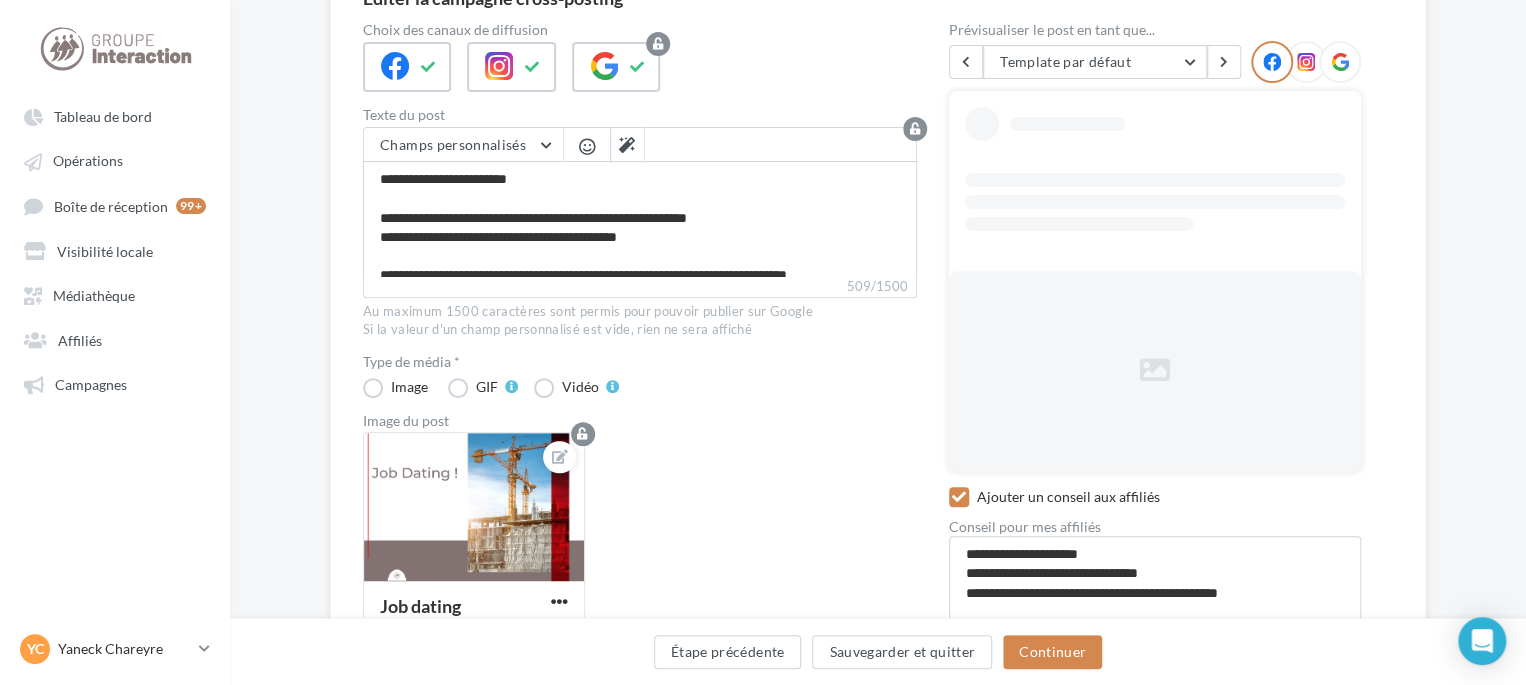scroll, scrollTop: 300, scrollLeft: 0, axis: vertical 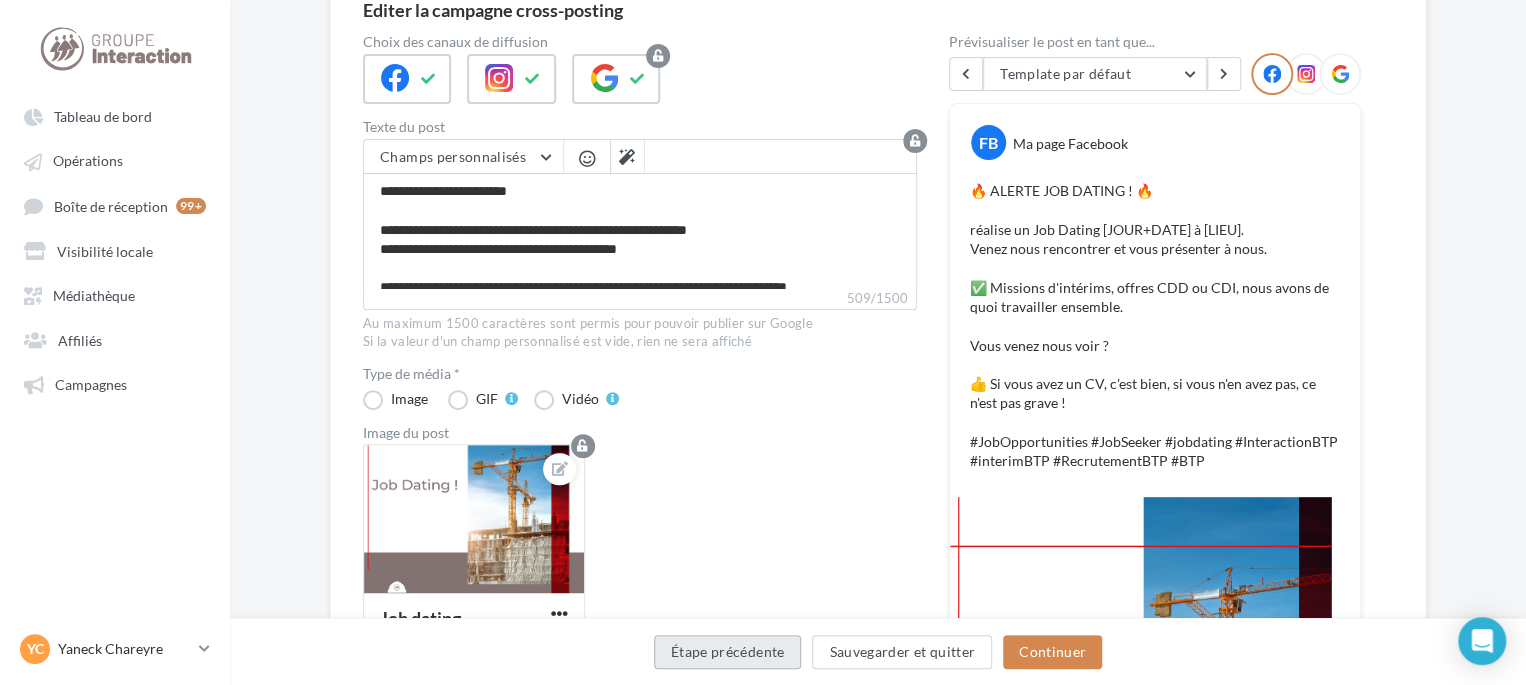 click on "Étape précédente" at bounding box center [728, 652] 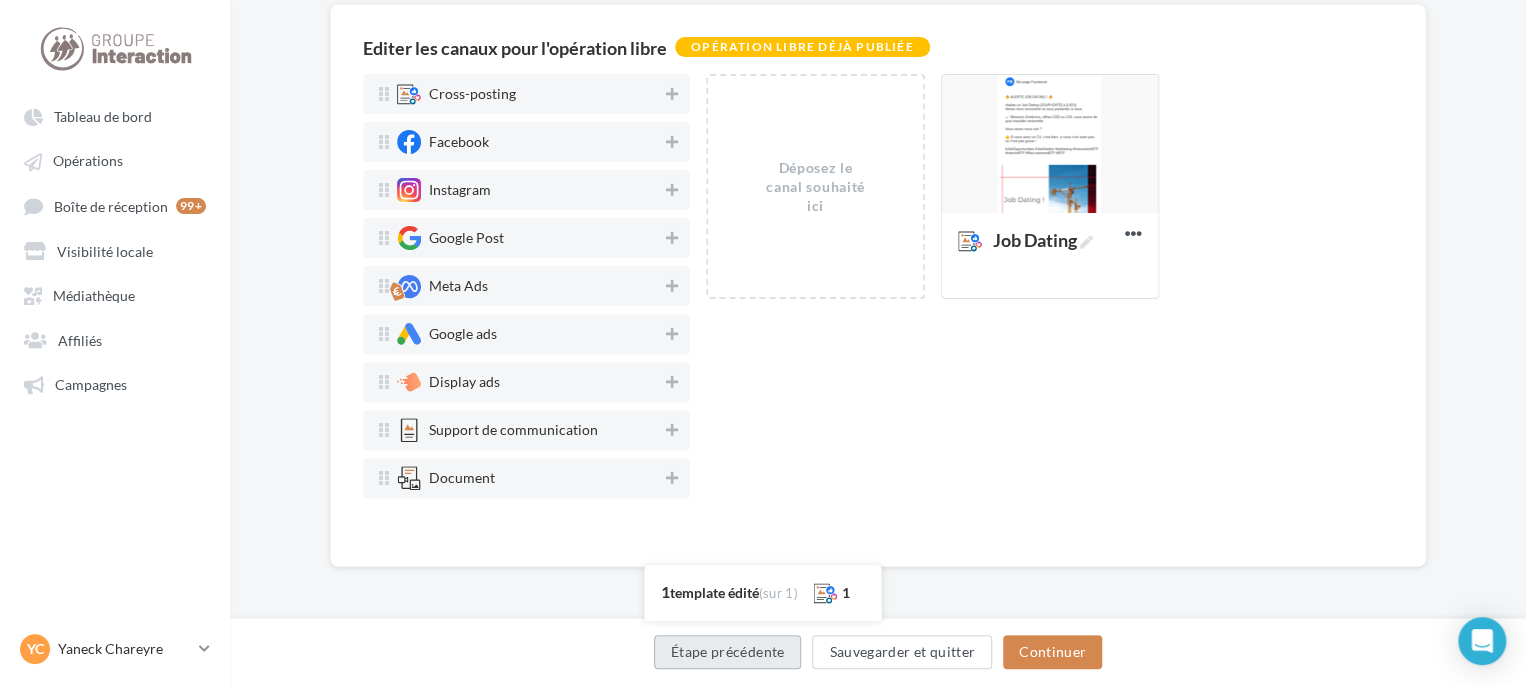 click on "Étape précédente" at bounding box center [728, 652] 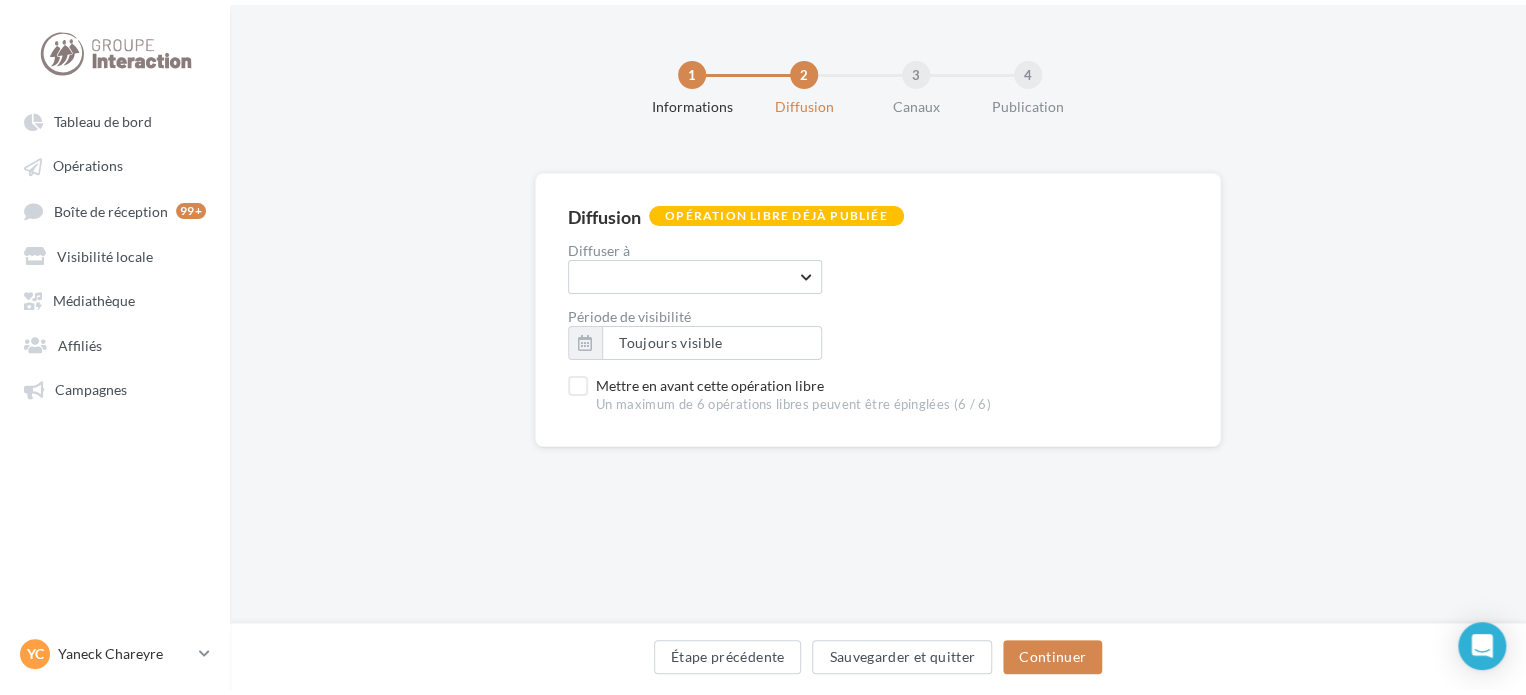 scroll, scrollTop: 0, scrollLeft: 0, axis: both 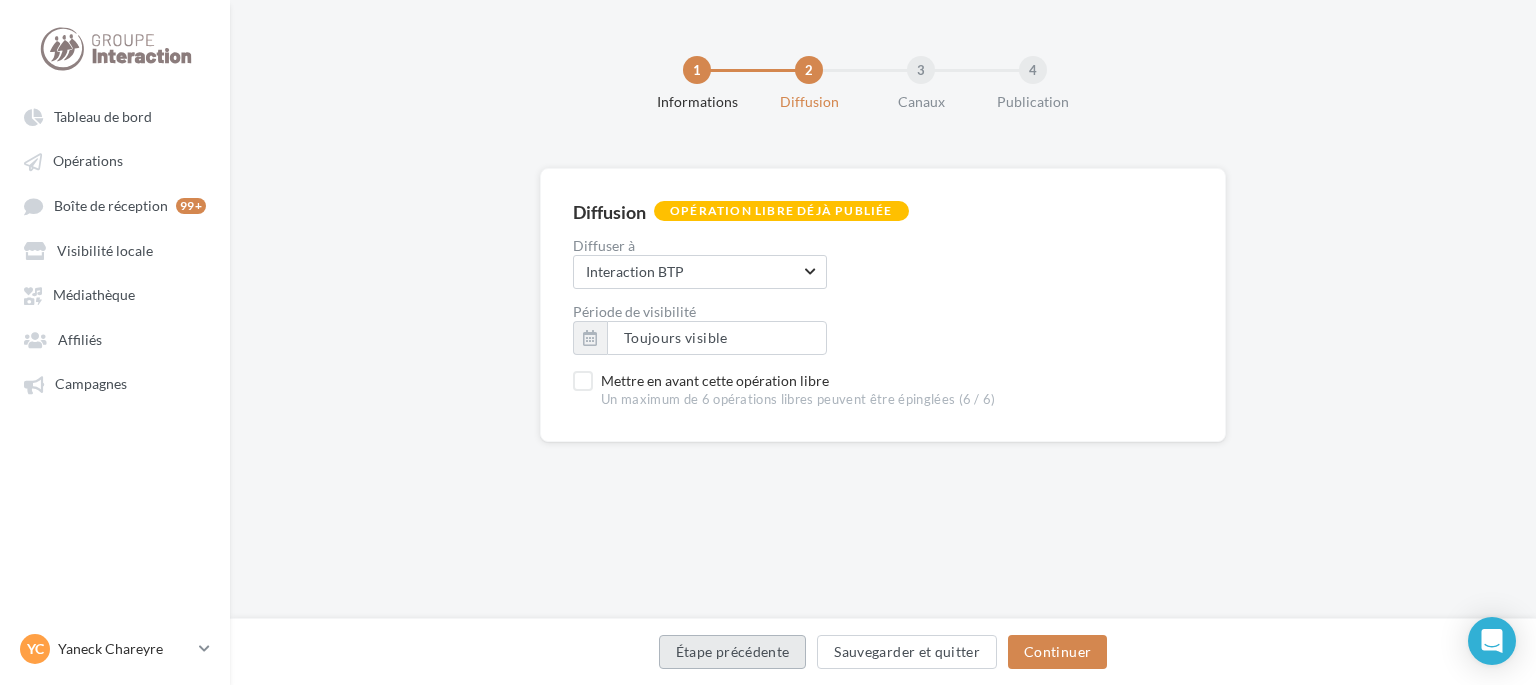 click on "Étape précédente" at bounding box center [733, 652] 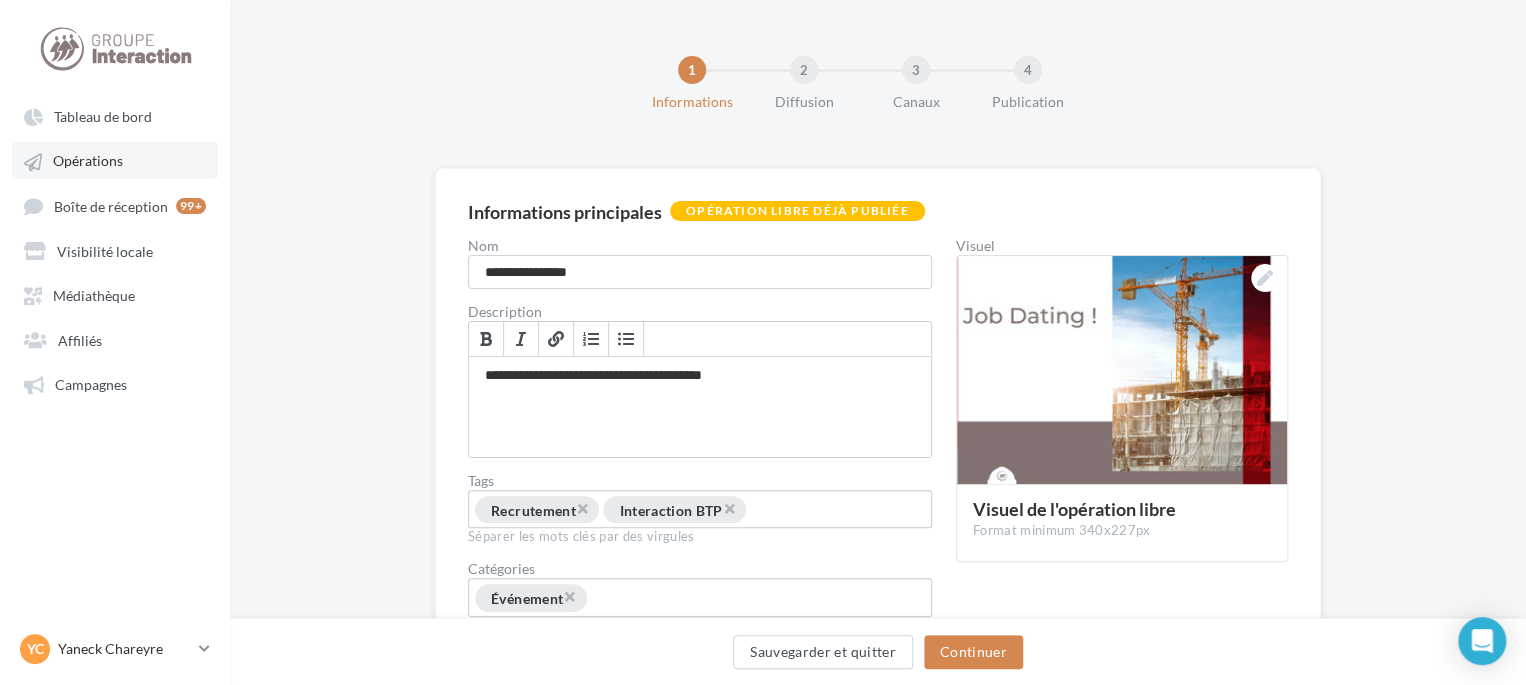 click on "Opérations" at bounding box center [115, 160] 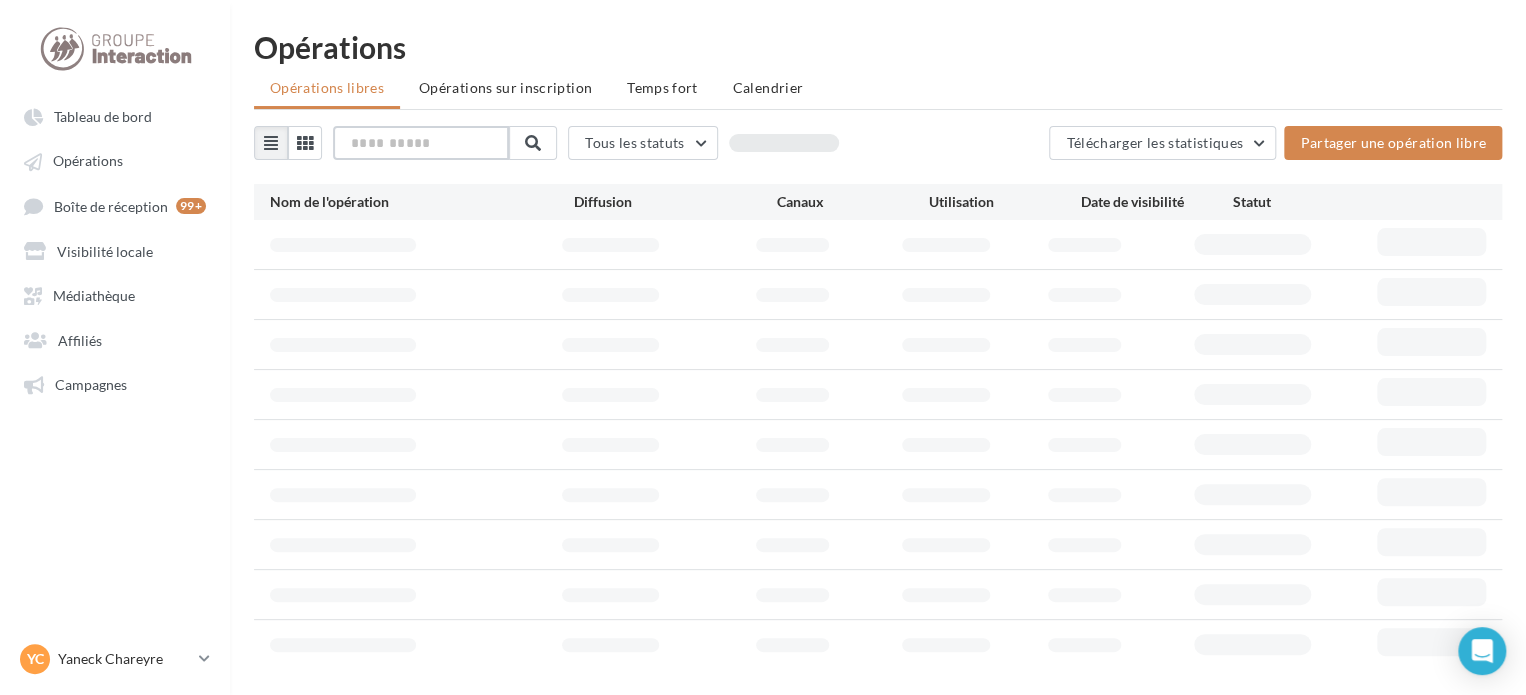 click at bounding box center [421, 143] 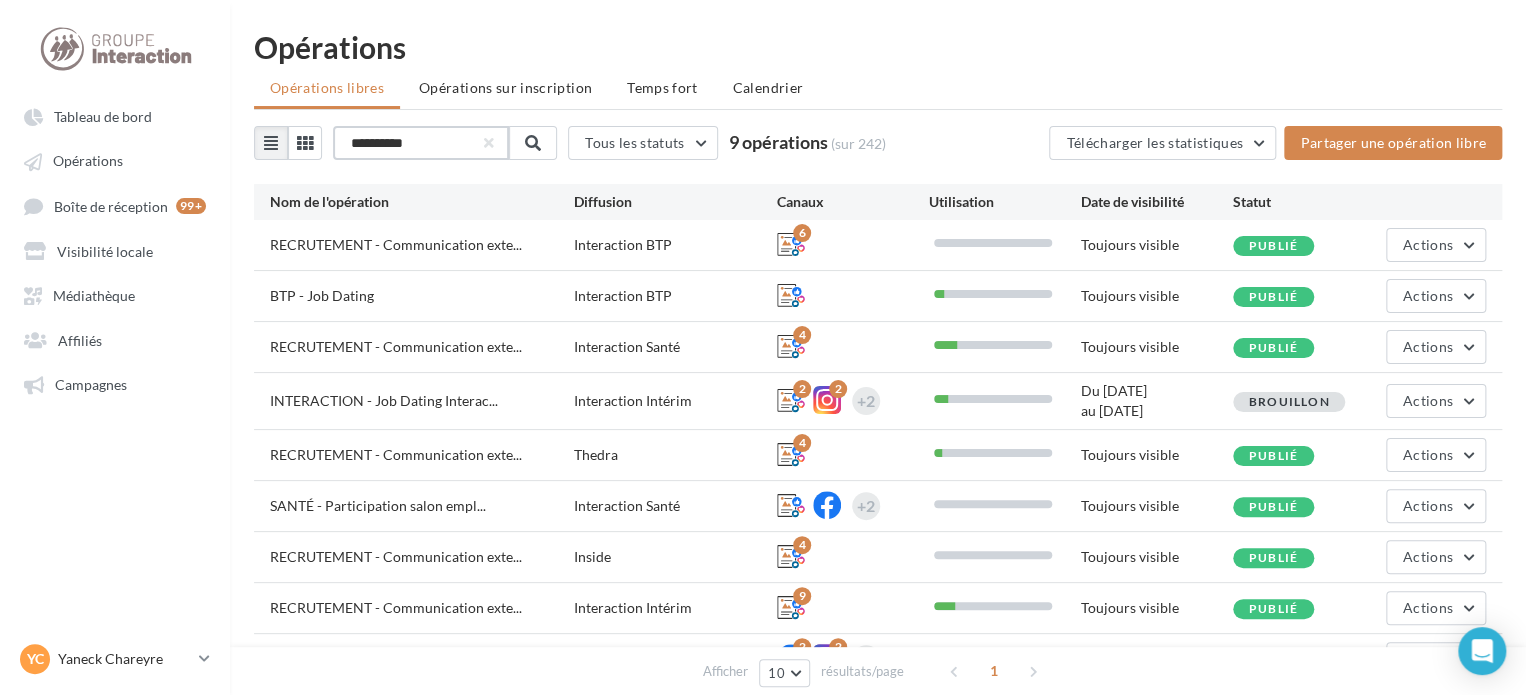 scroll, scrollTop: 96, scrollLeft: 0, axis: vertical 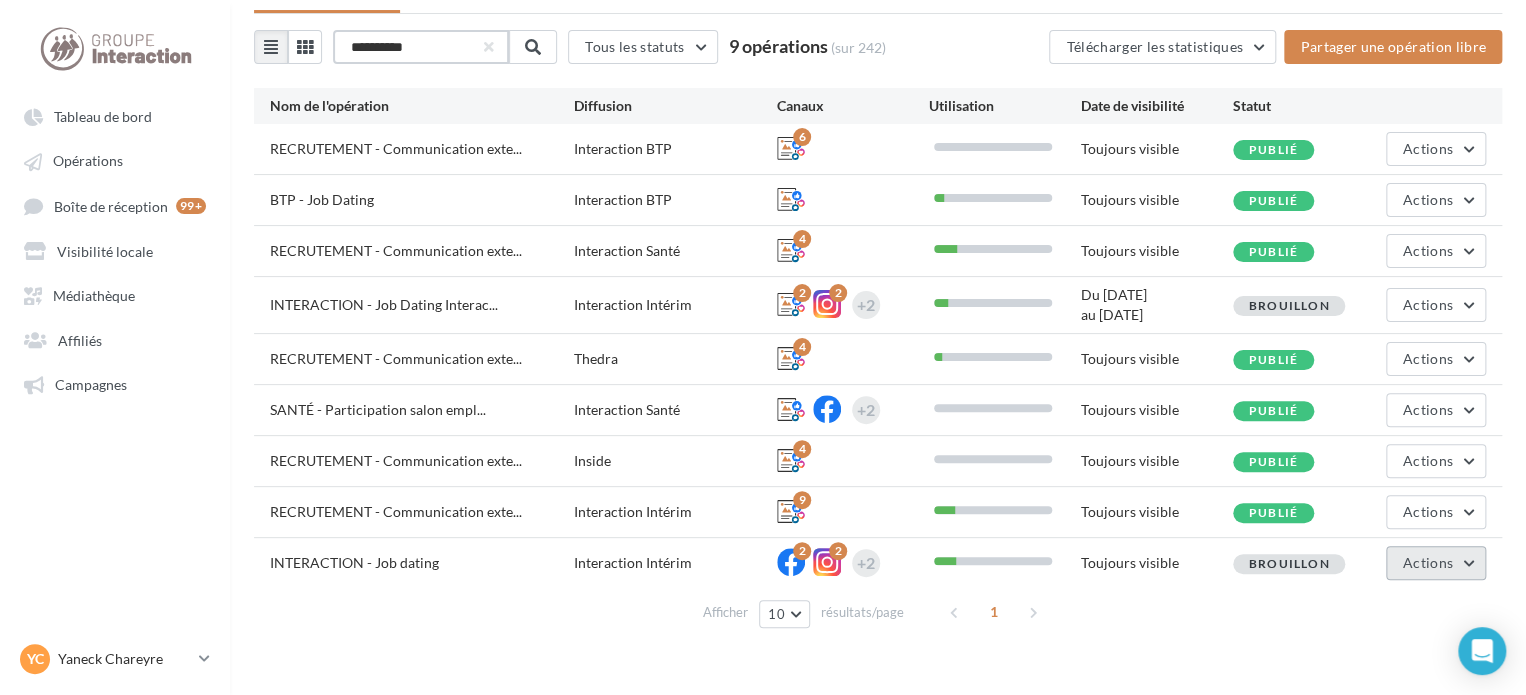 type on "**********" 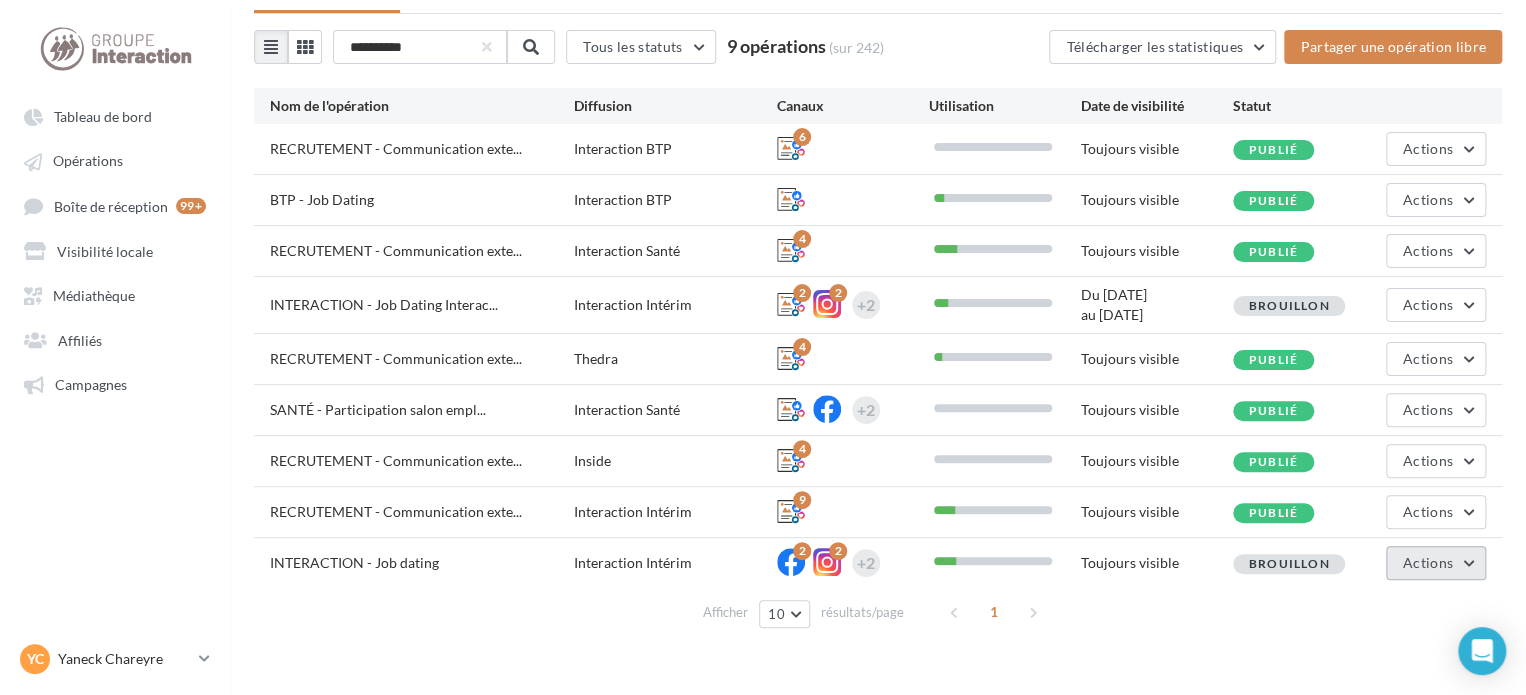 click on "Actions" at bounding box center (1436, 563) 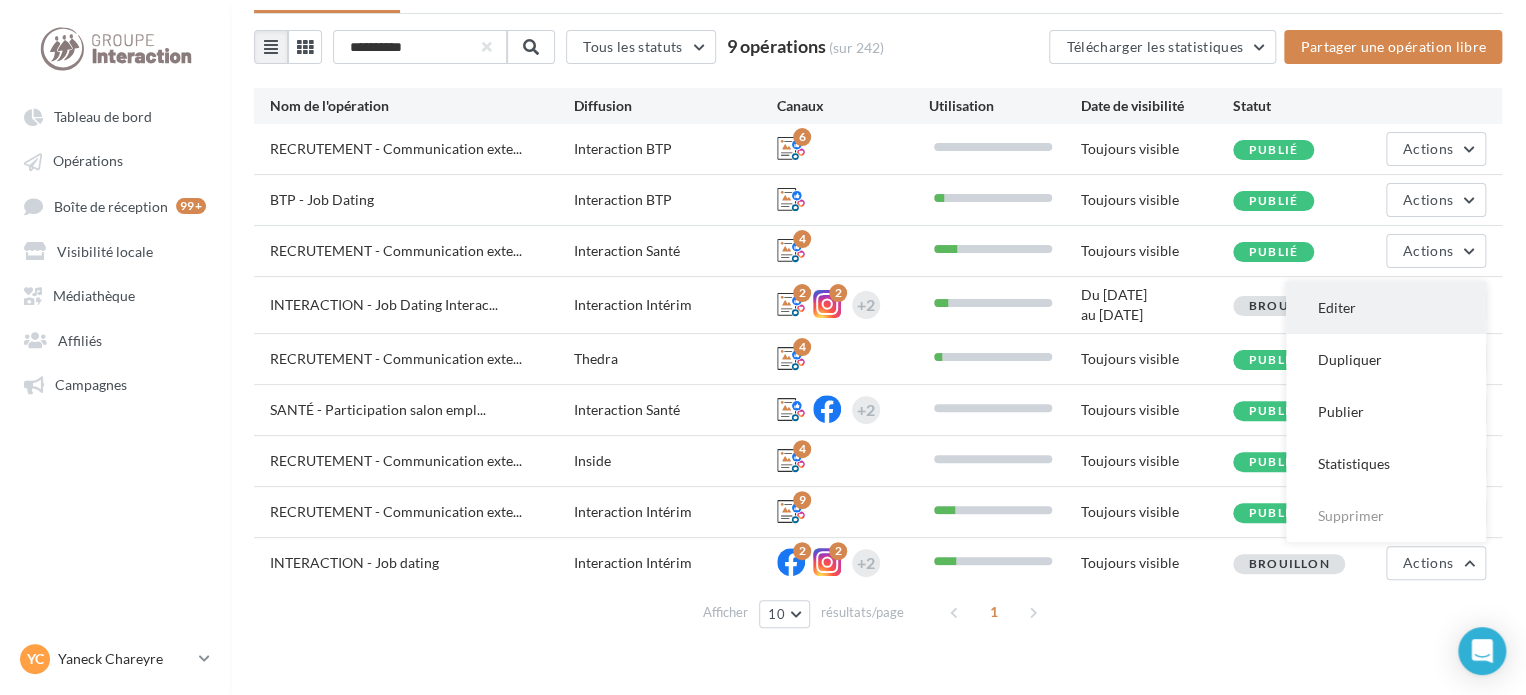 click on "Editer" at bounding box center (1386, 308) 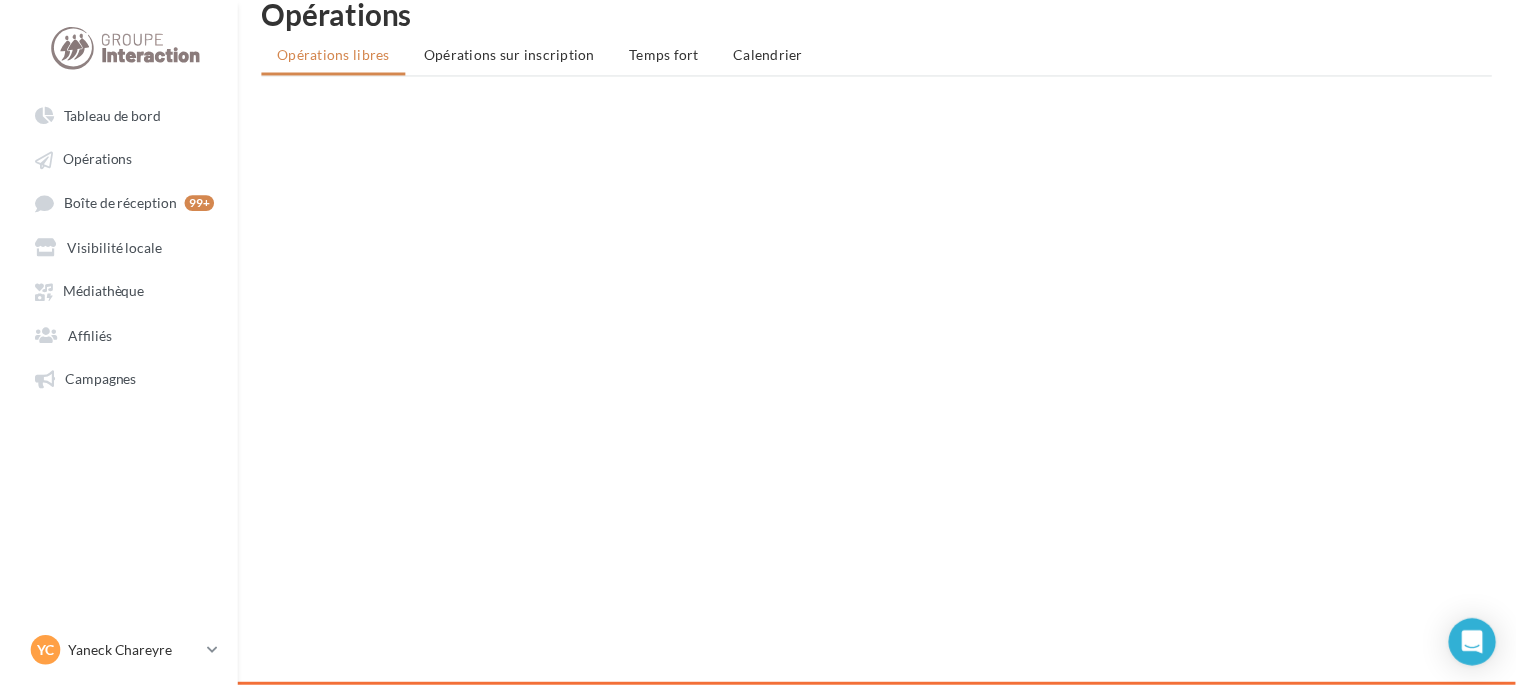 scroll, scrollTop: 0, scrollLeft: 0, axis: both 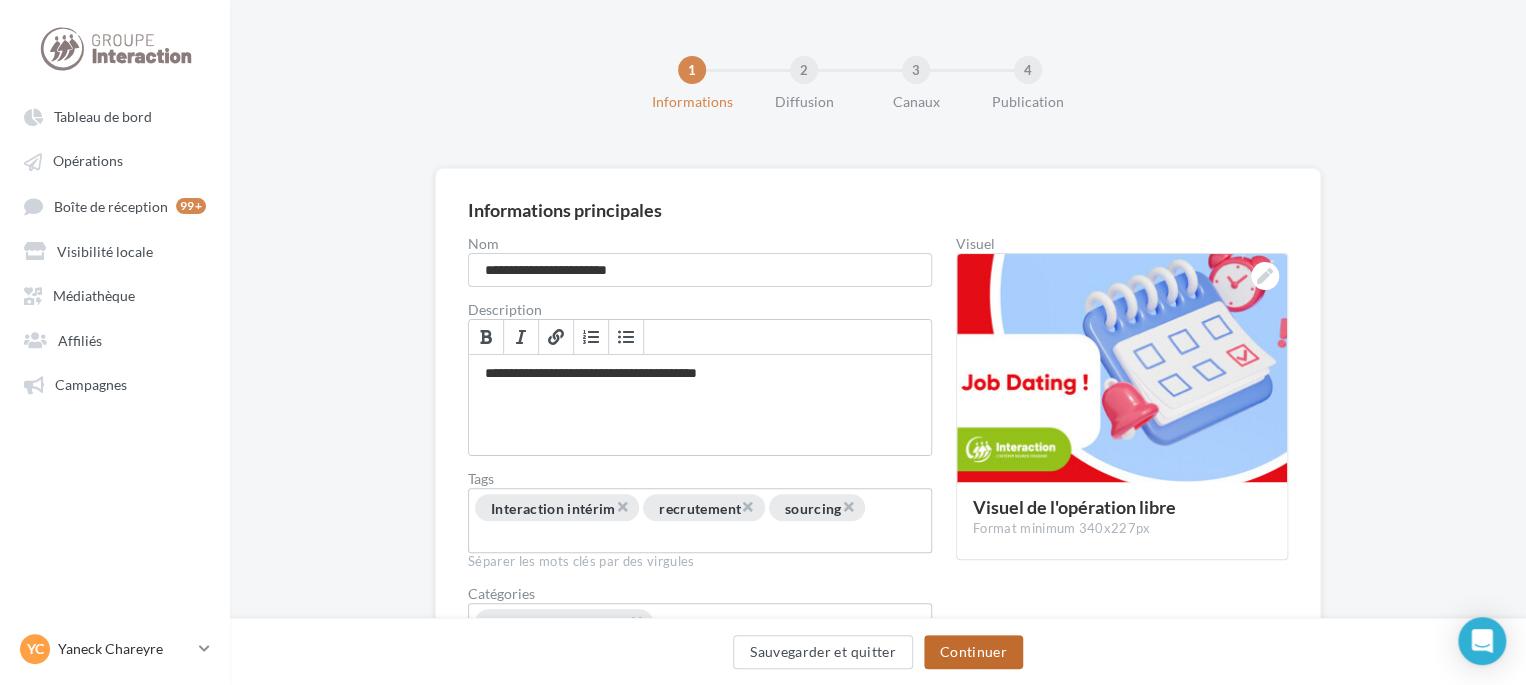 click on "Continuer" at bounding box center [973, 652] 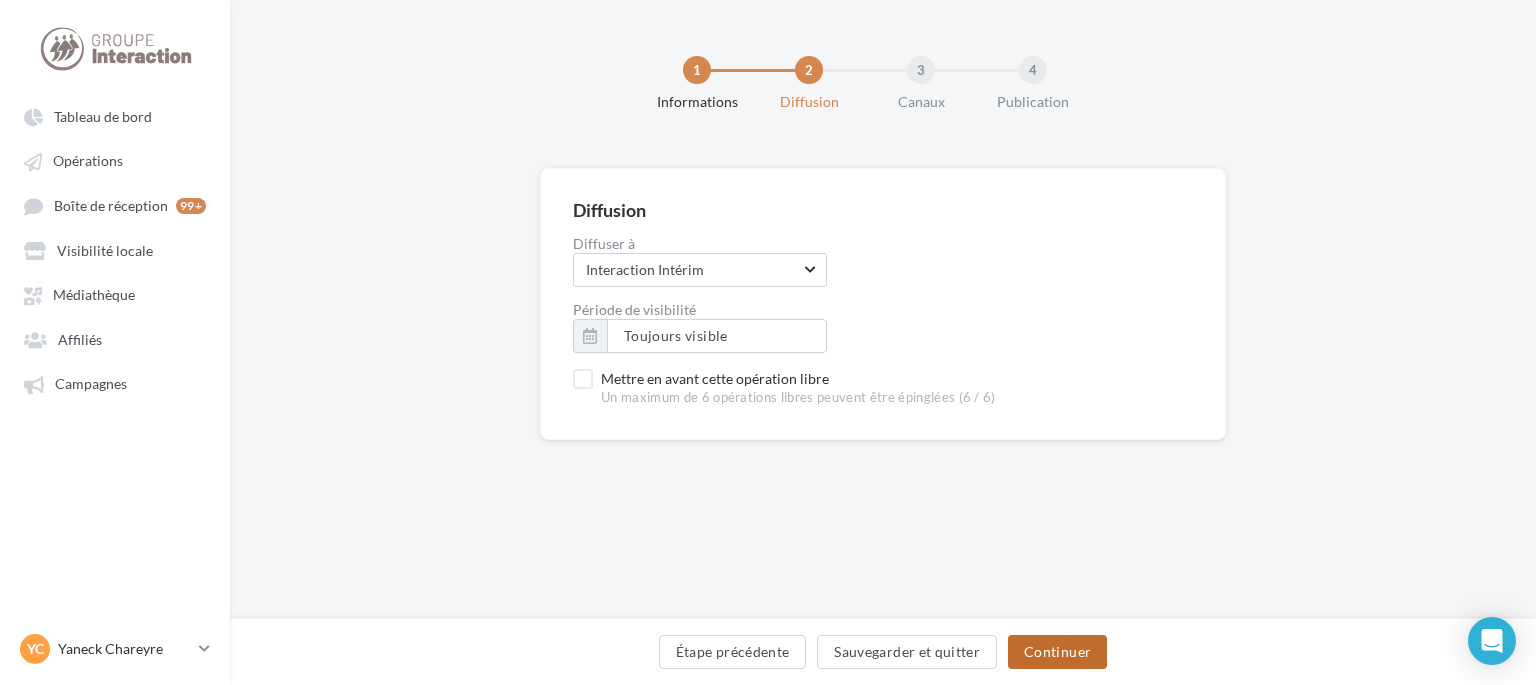 click on "Continuer" at bounding box center [1057, 652] 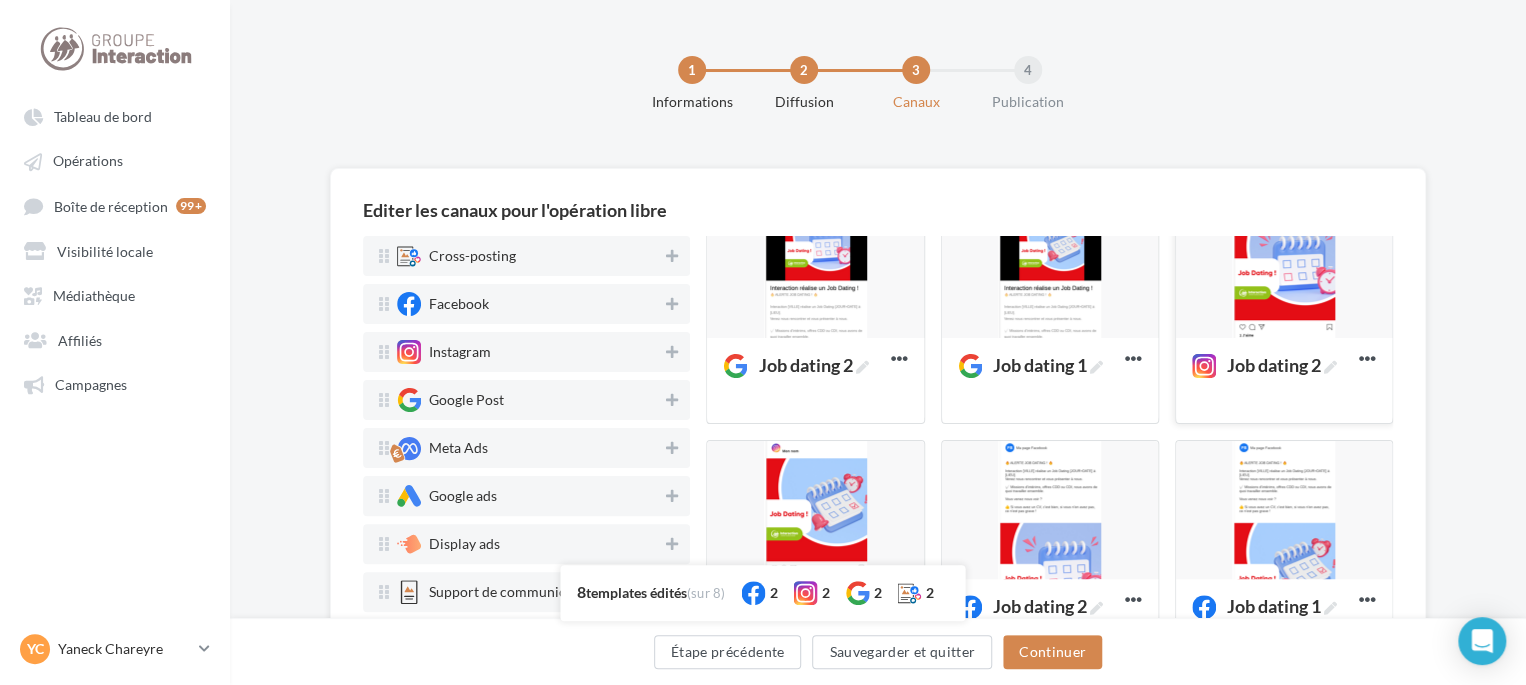 scroll, scrollTop: 0, scrollLeft: 0, axis: both 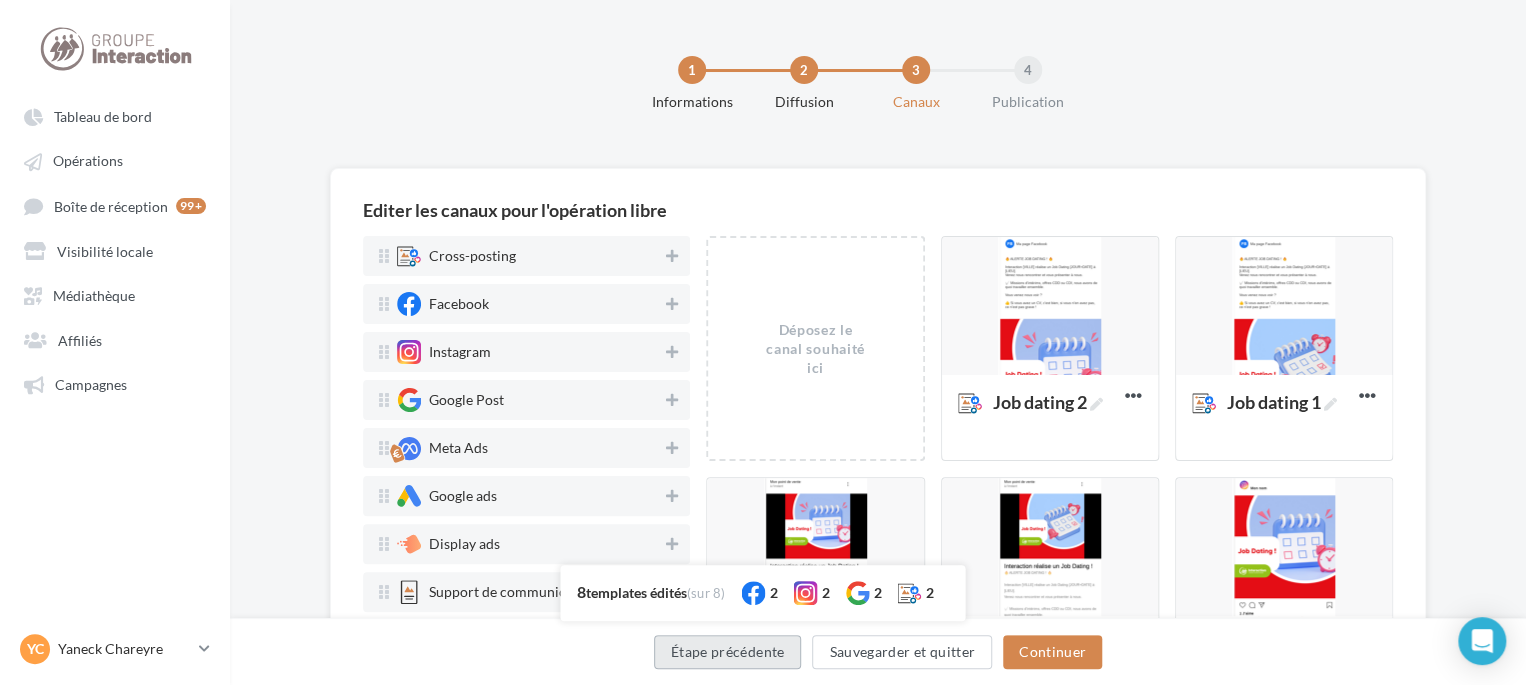 click on "Étape précédente" at bounding box center (728, 652) 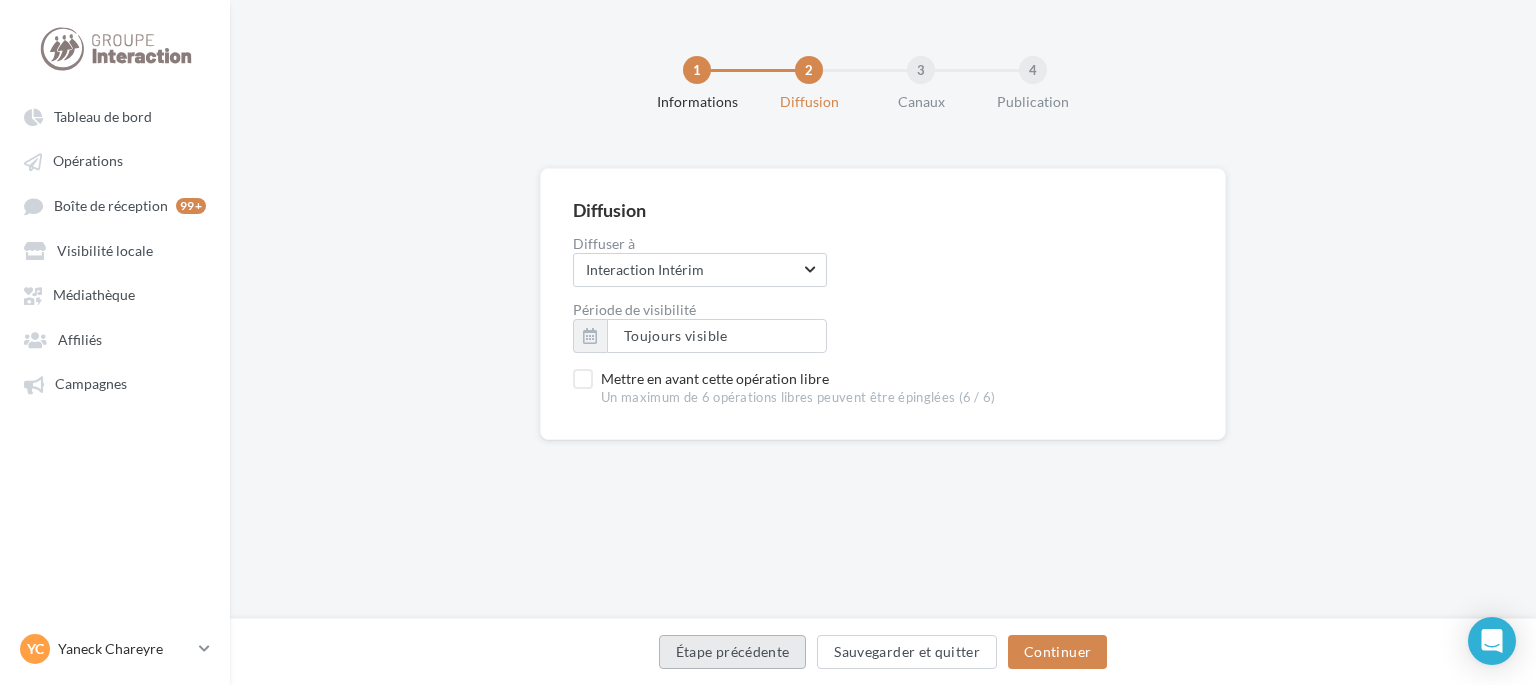 click on "Étape précédente" at bounding box center (733, 652) 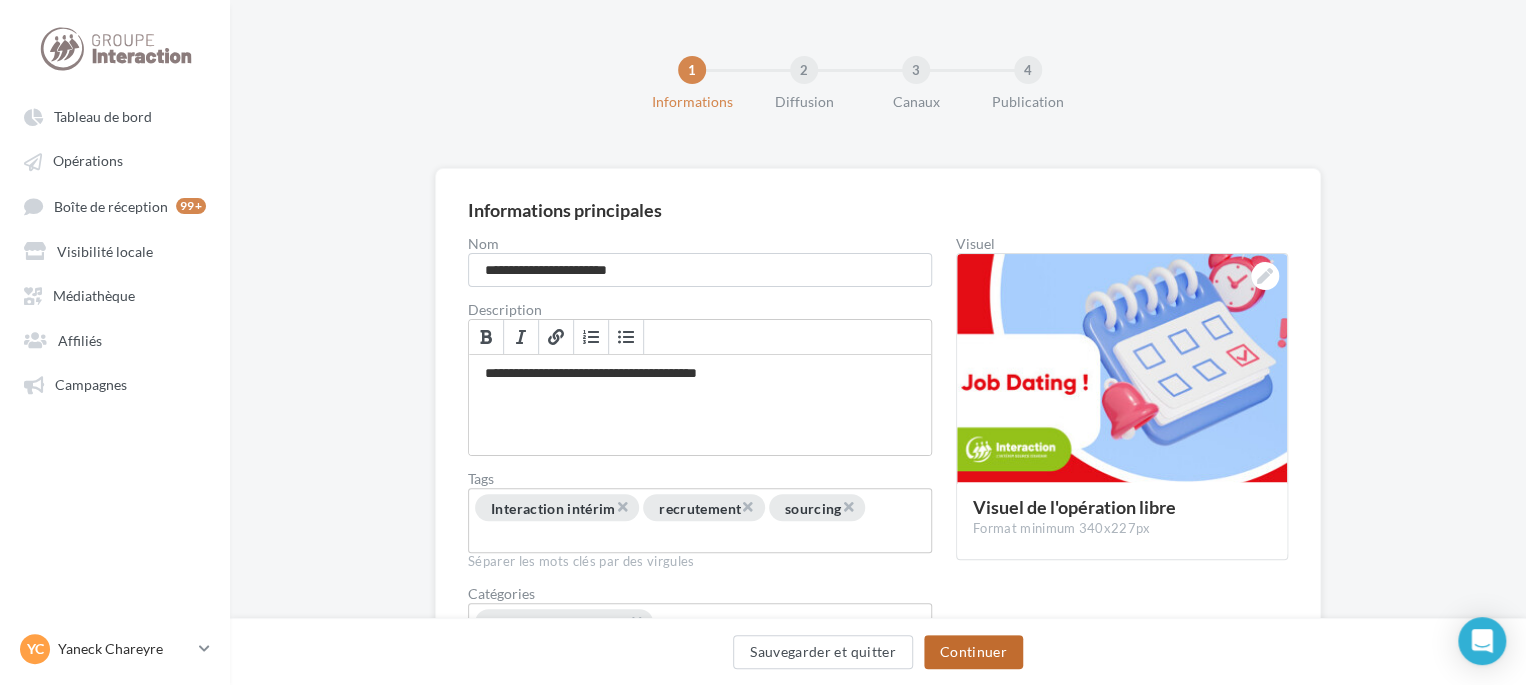 click on "Continuer" at bounding box center (973, 652) 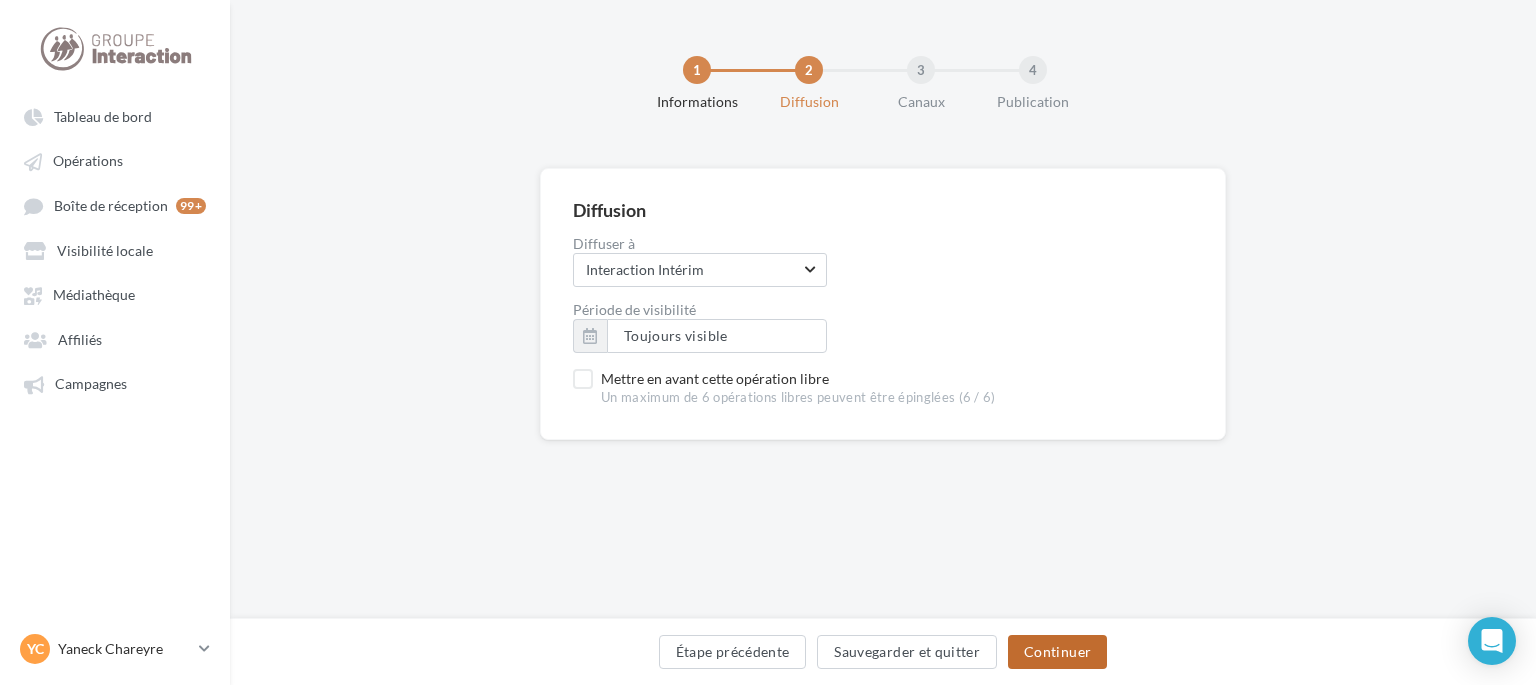 click on "Continuer" at bounding box center (1057, 652) 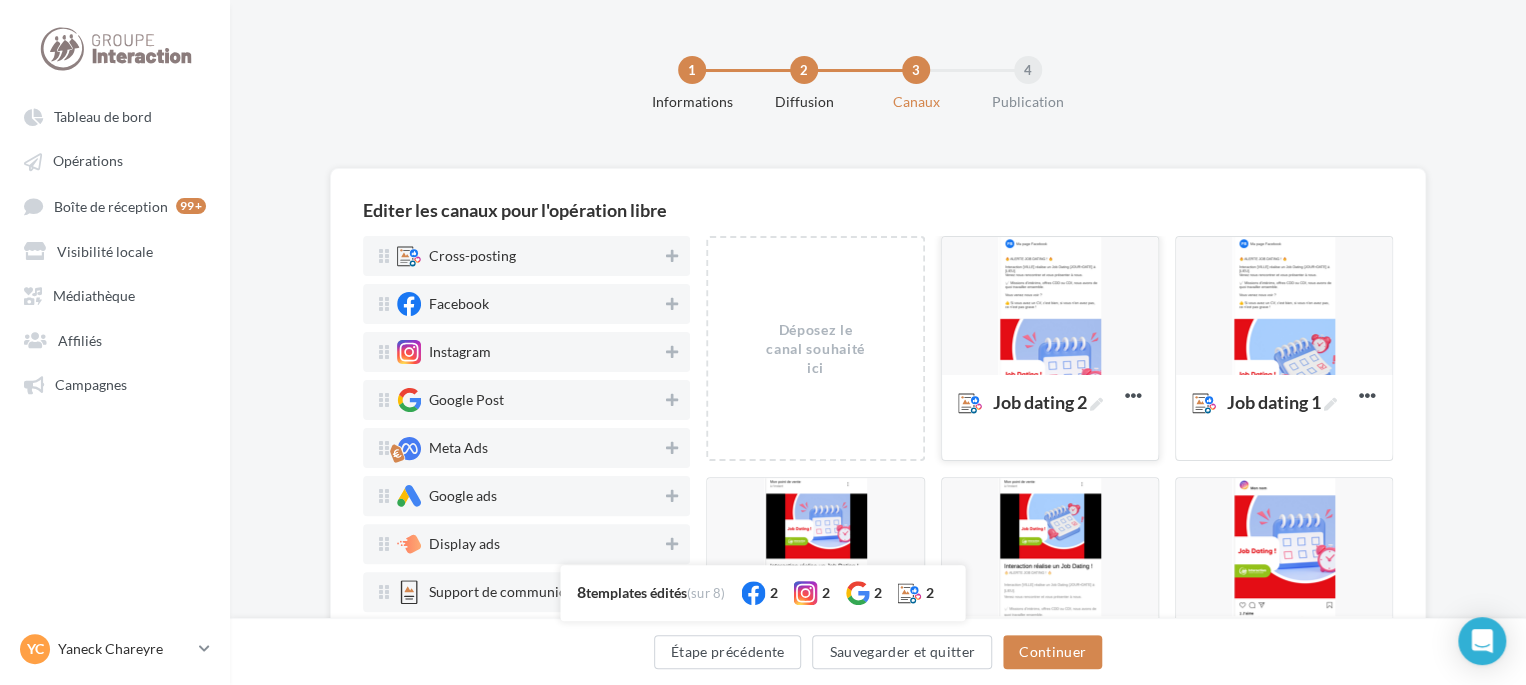 click at bounding box center (1050, 307) 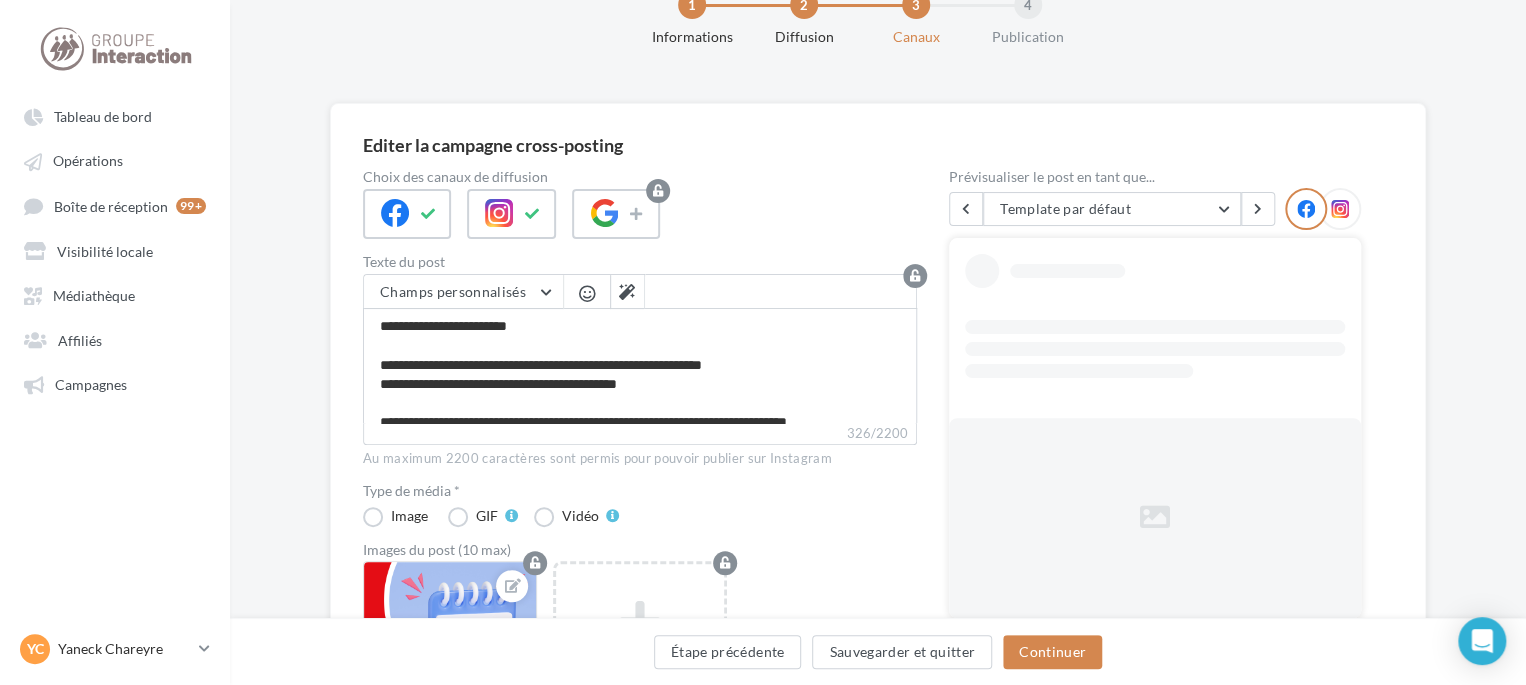 scroll, scrollTop: 100, scrollLeft: 0, axis: vertical 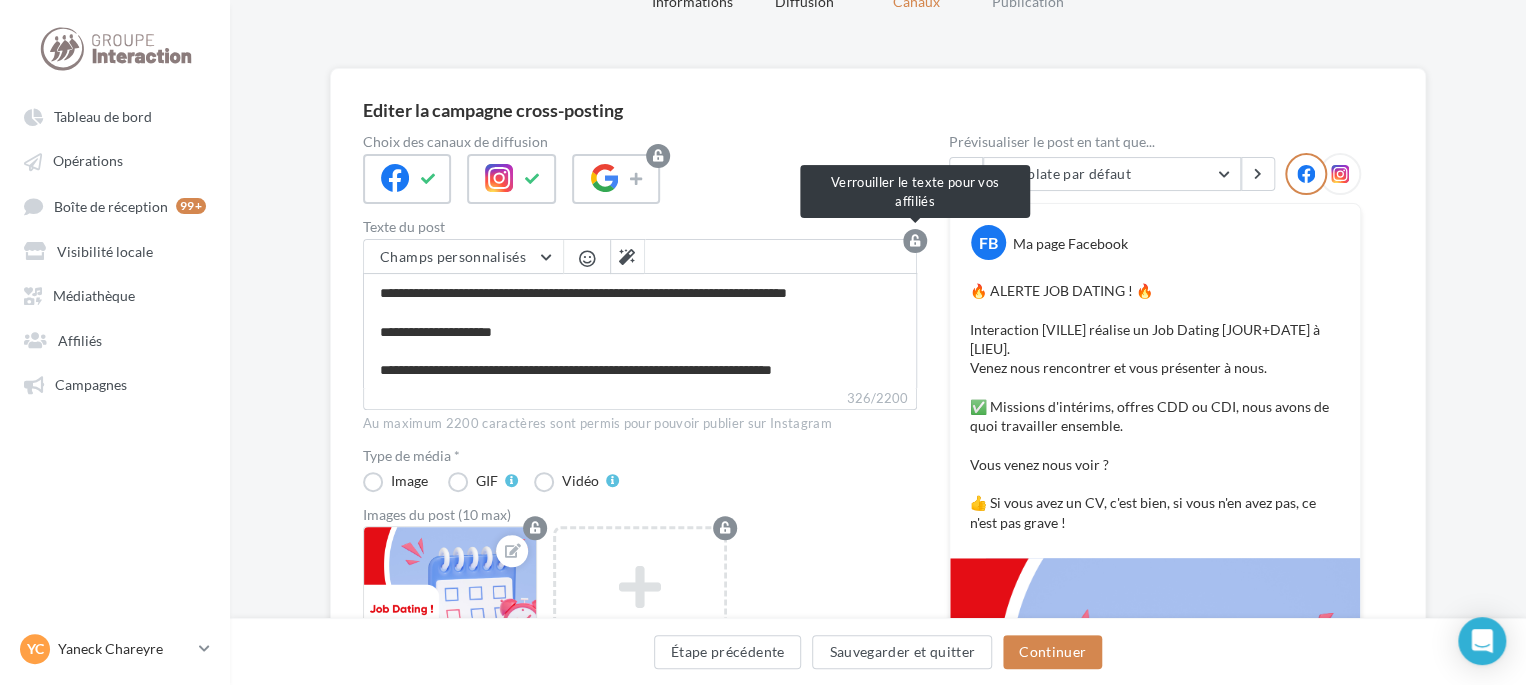 click at bounding box center (915, 241) 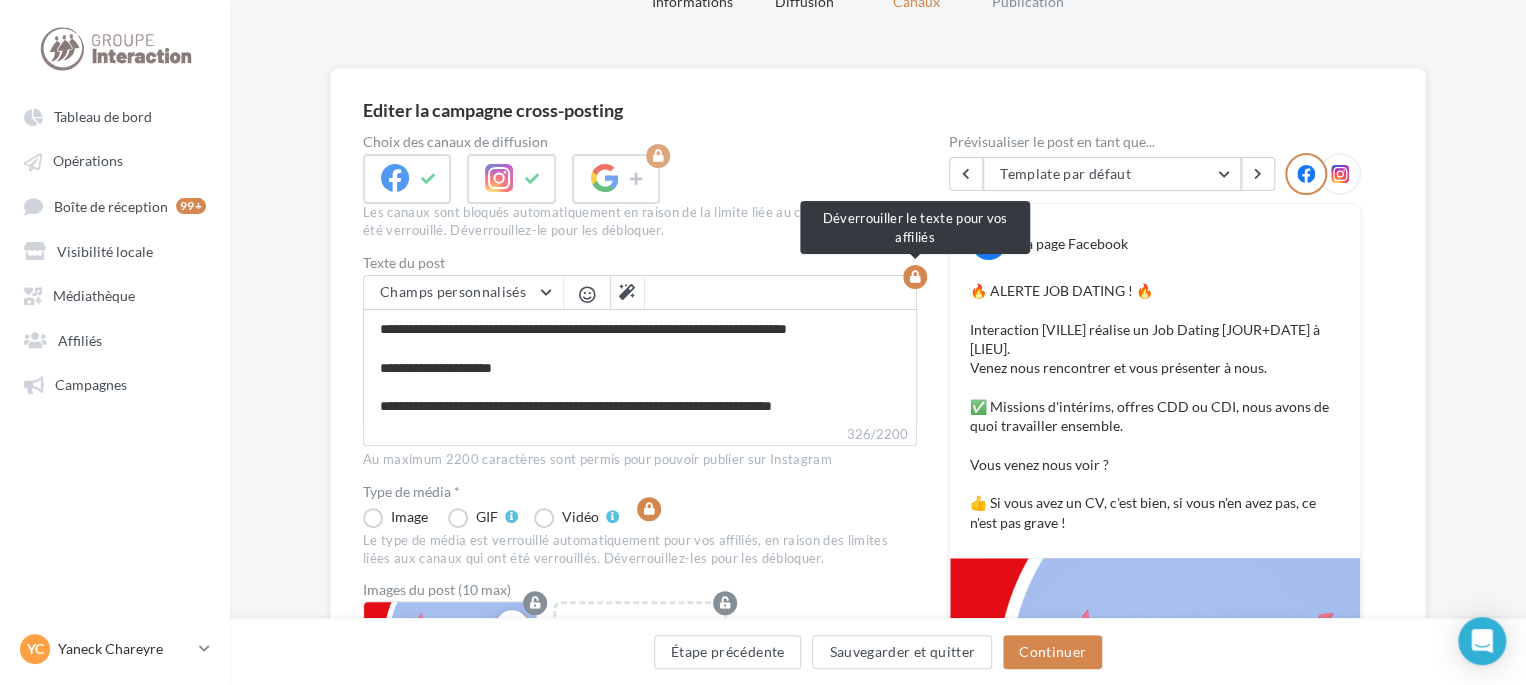 click at bounding box center [915, 277] 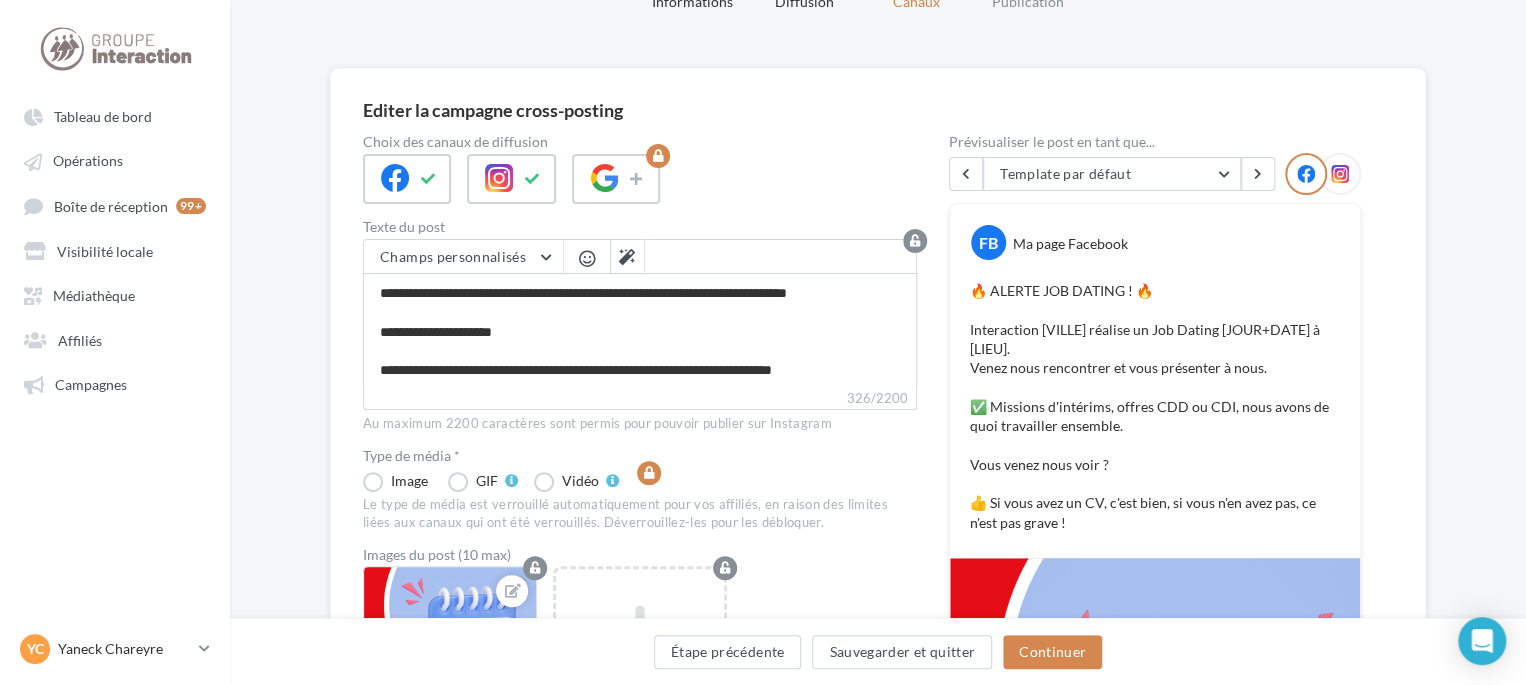 scroll, scrollTop: 200, scrollLeft: 0, axis: vertical 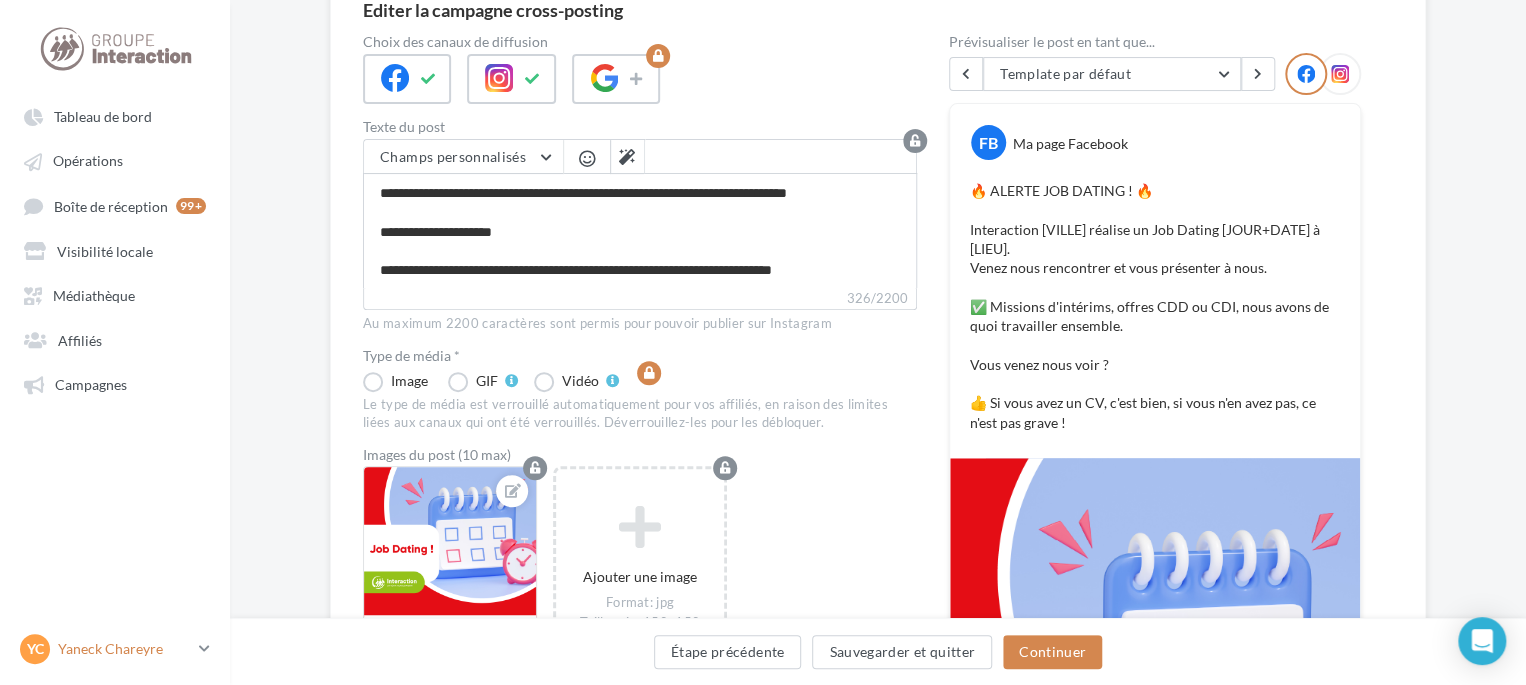 click on "Yaneck Chareyre" at bounding box center [124, 649] 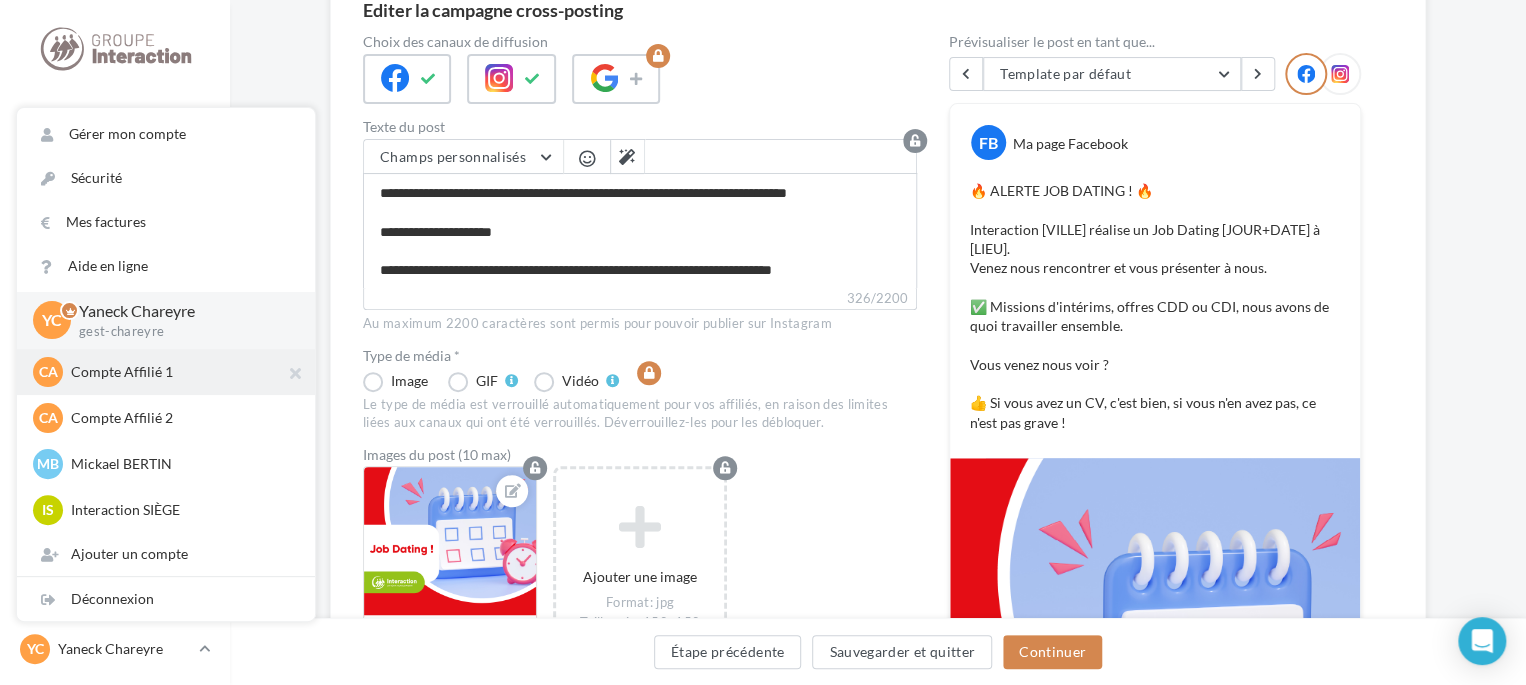 click on "Compte Affilié 1" at bounding box center [181, 372] 